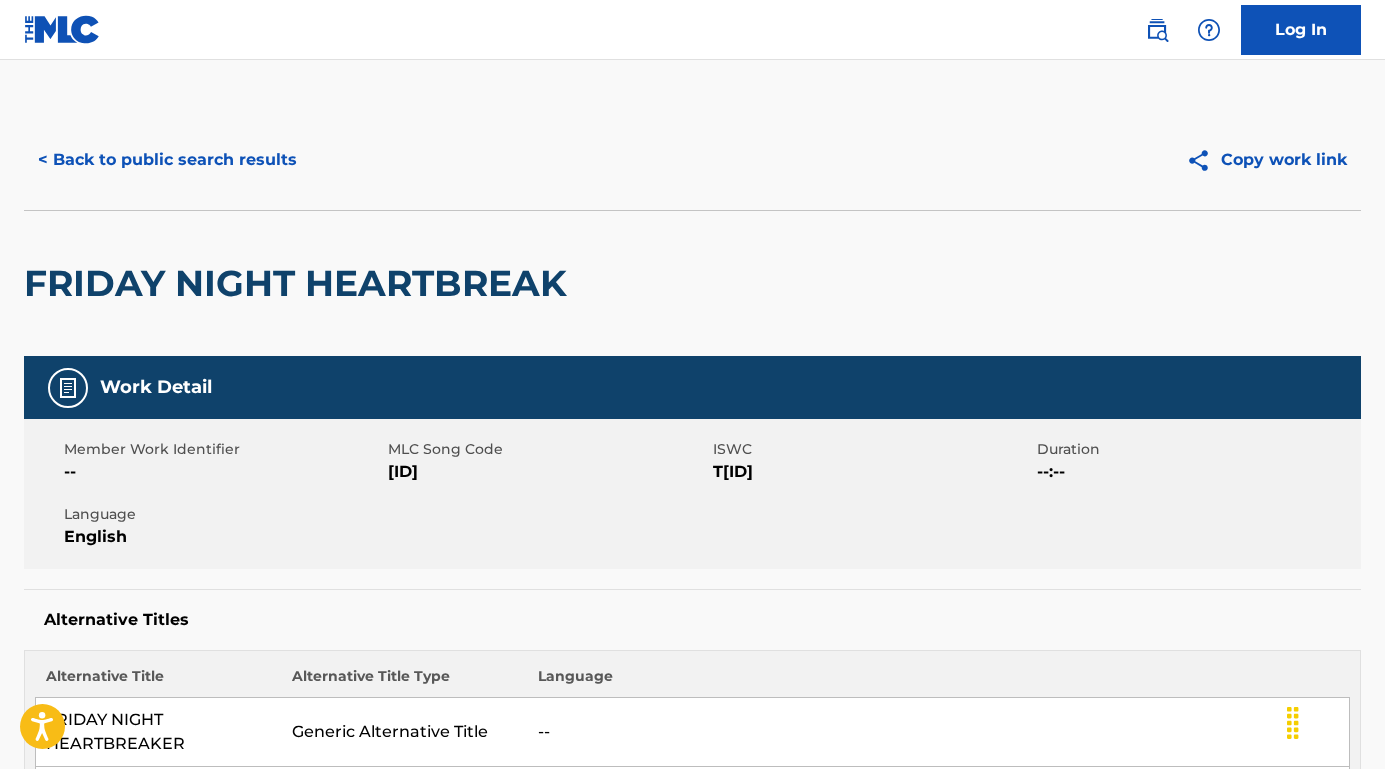 scroll, scrollTop: 1501, scrollLeft: 0, axis: vertical 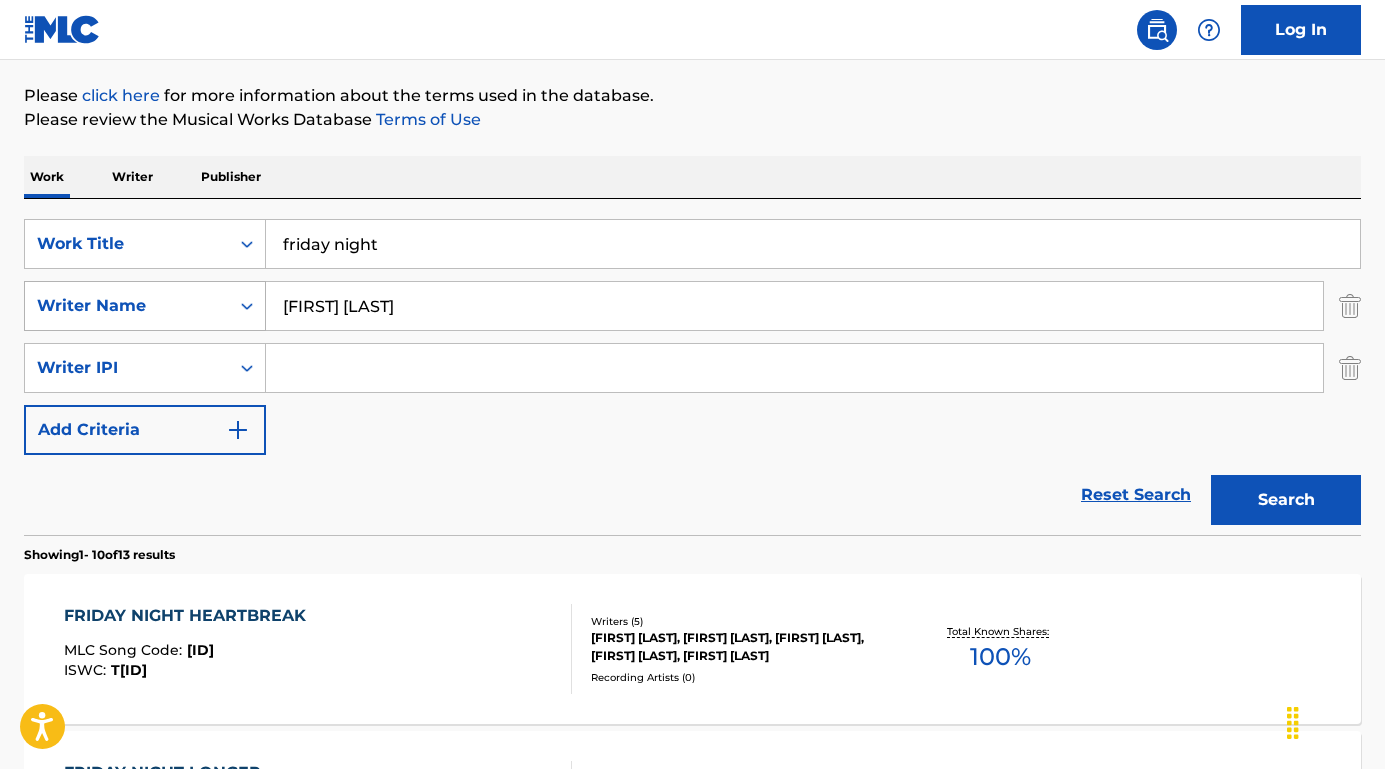 drag, startPoint x: 466, startPoint y: 296, endPoint x: 180, endPoint y: 295, distance: 286.00174 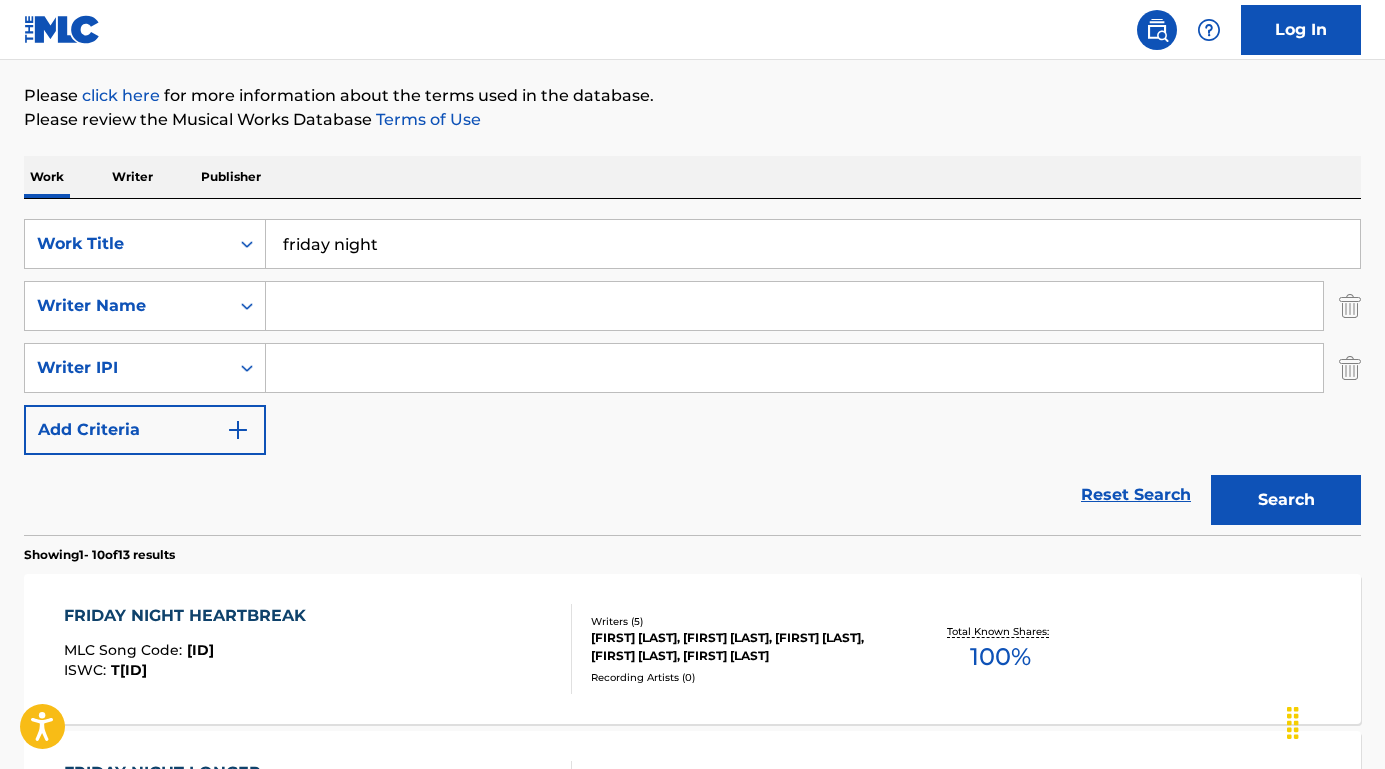 type 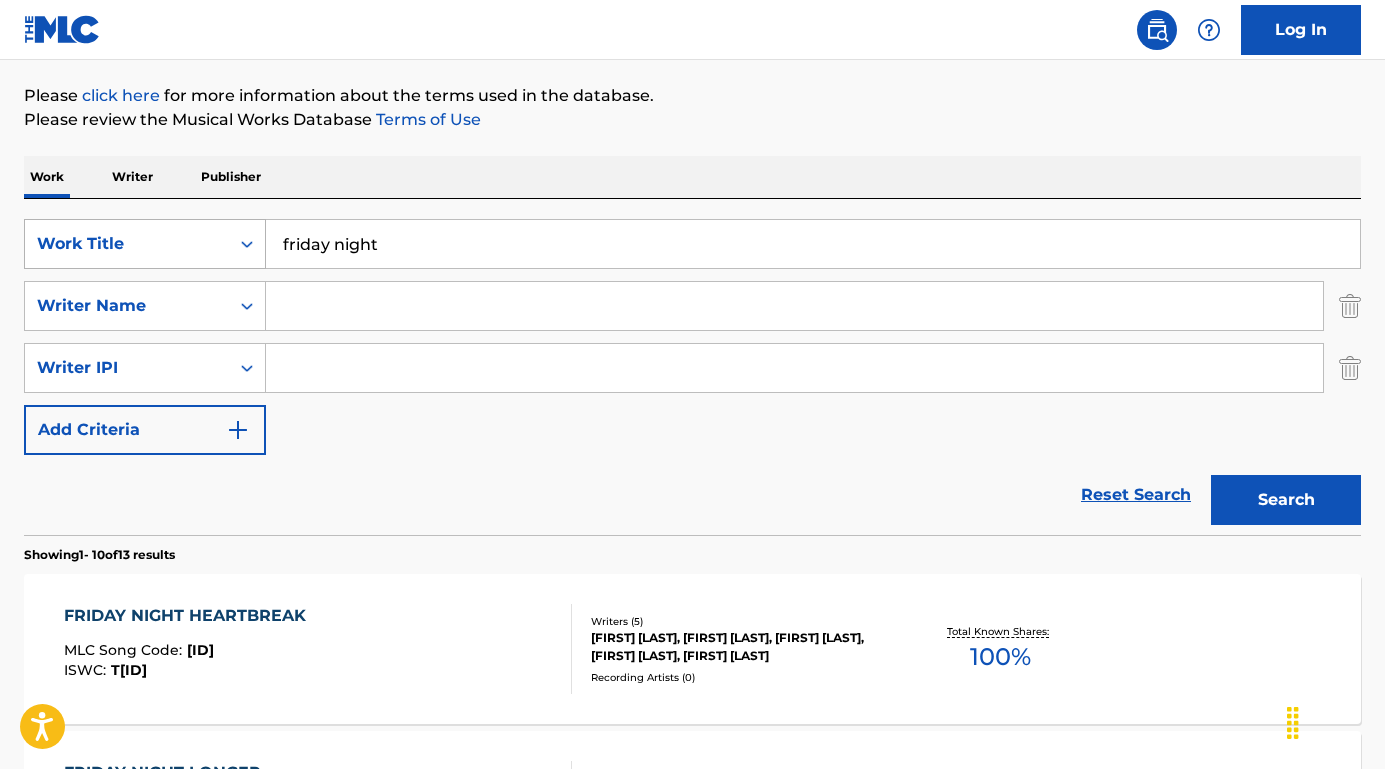 drag, startPoint x: 416, startPoint y: 239, endPoint x: 242, endPoint y: 237, distance: 174.01149 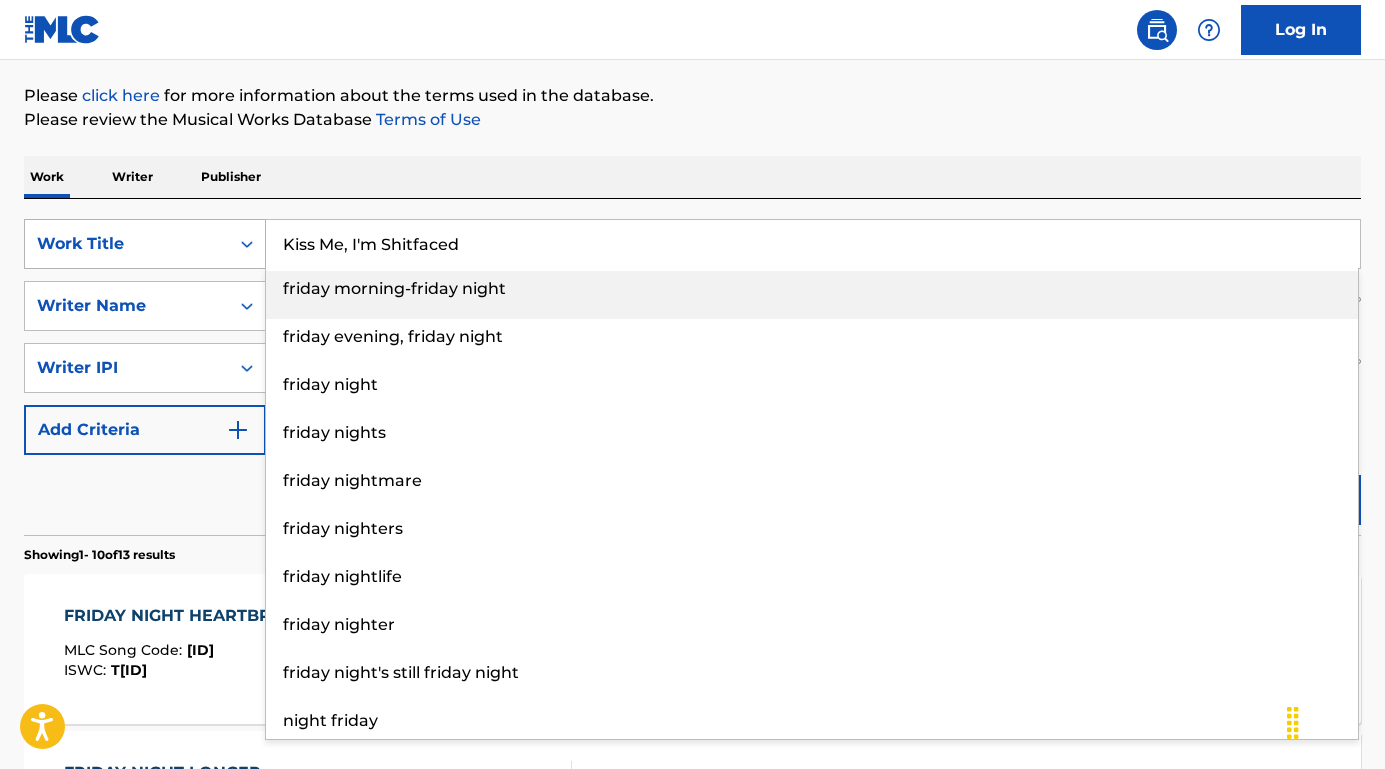 type on "Kiss Me, I'm Shitfaced" 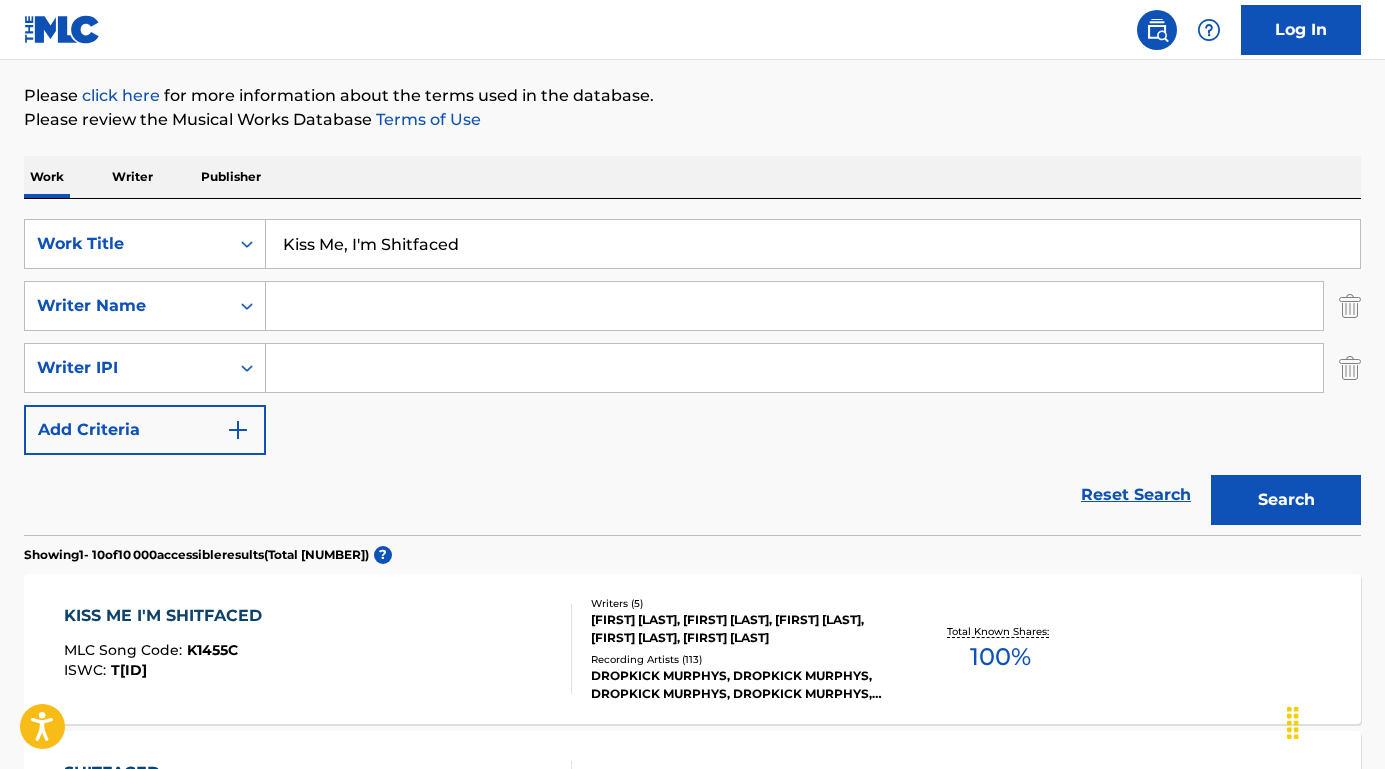 click on "KISS ME I'M SHITFACED" at bounding box center [168, 616] 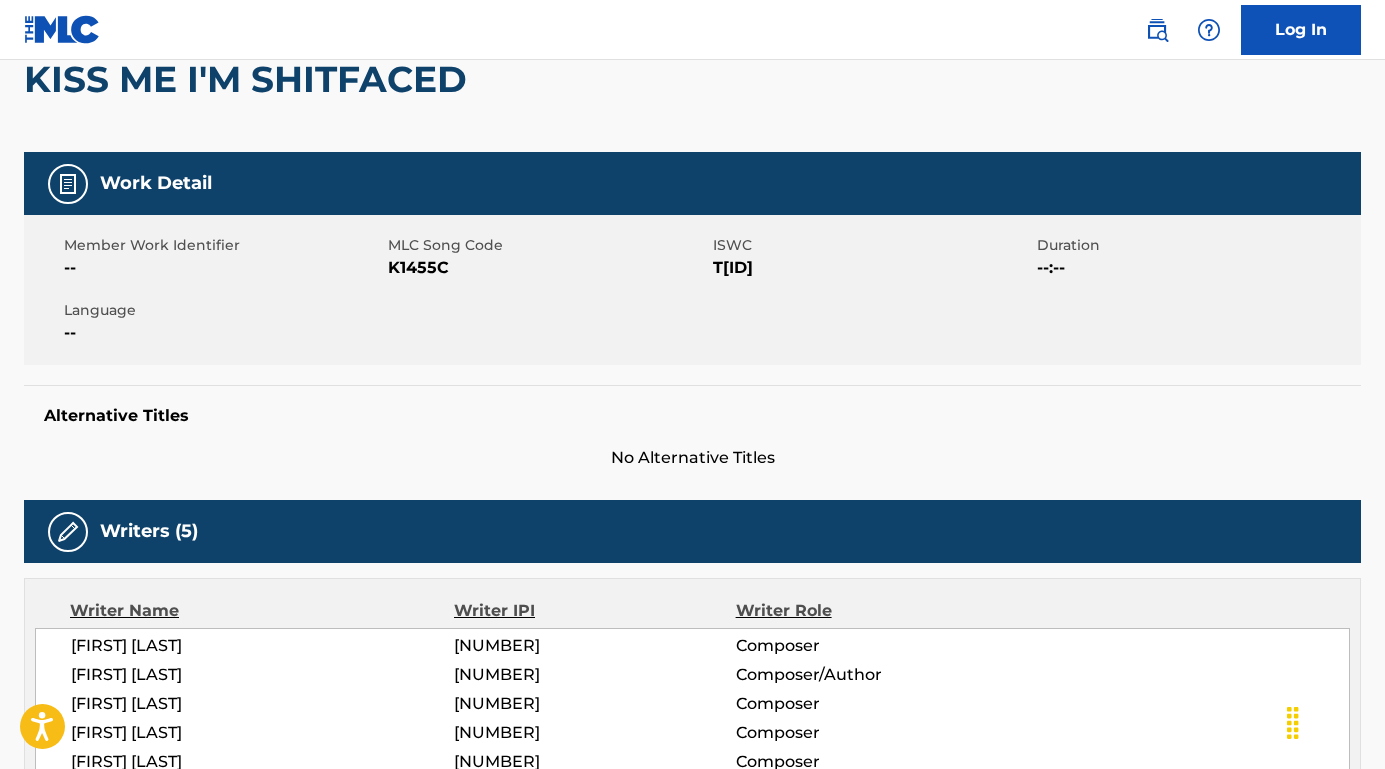 scroll, scrollTop: 131, scrollLeft: 0, axis: vertical 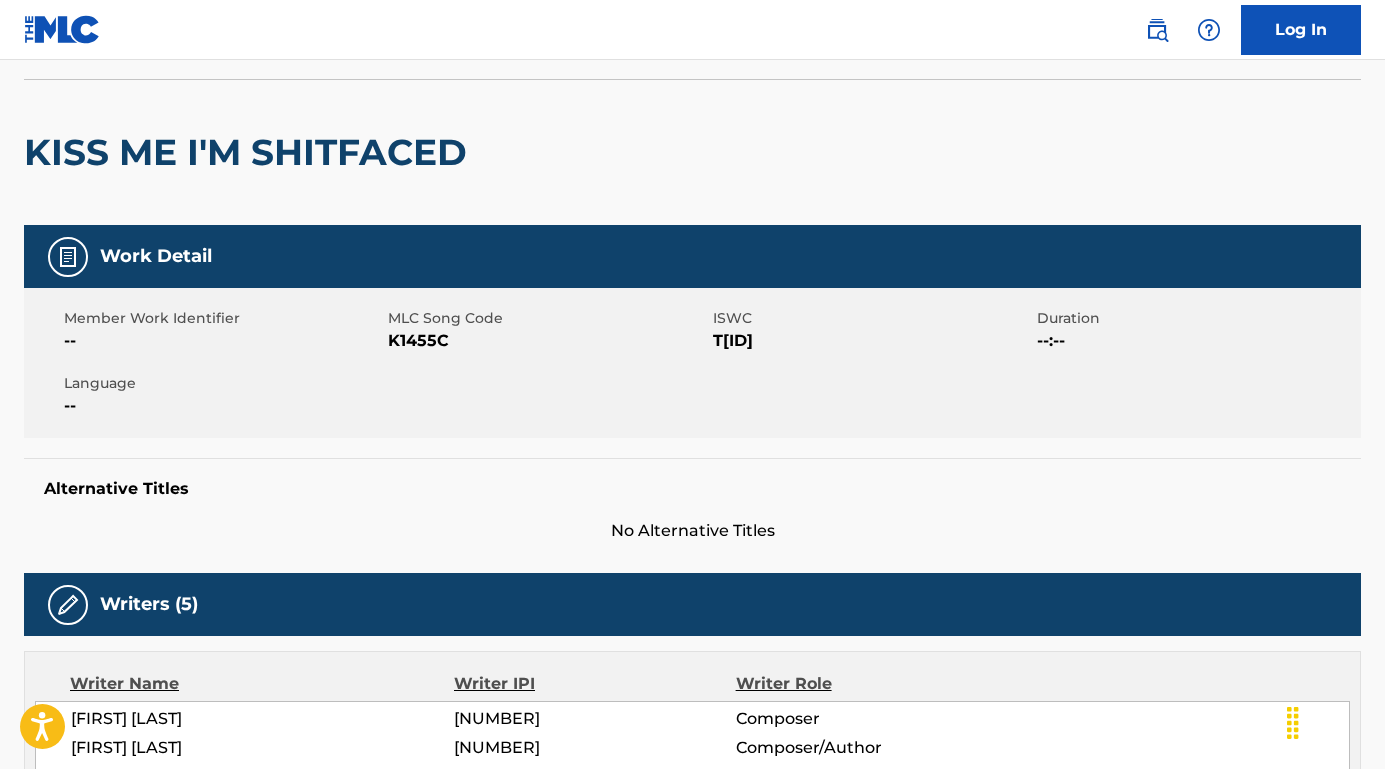 drag, startPoint x: 839, startPoint y: 344, endPoint x: 713, endPoint y: 341, distance: 126.035706 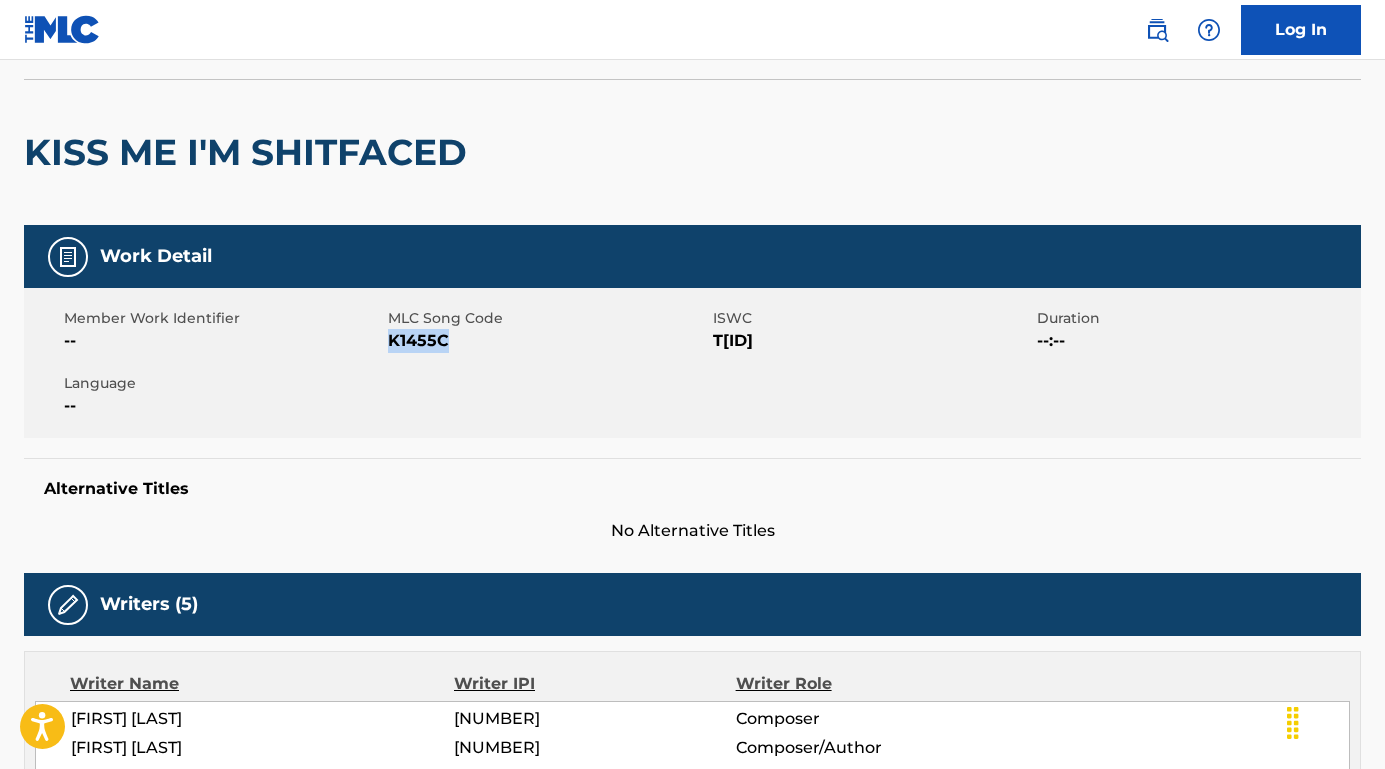 drag, startPoint x: 462, startPoint y: 345, endPoint x: 391, endPoint y: 345, distance: 71 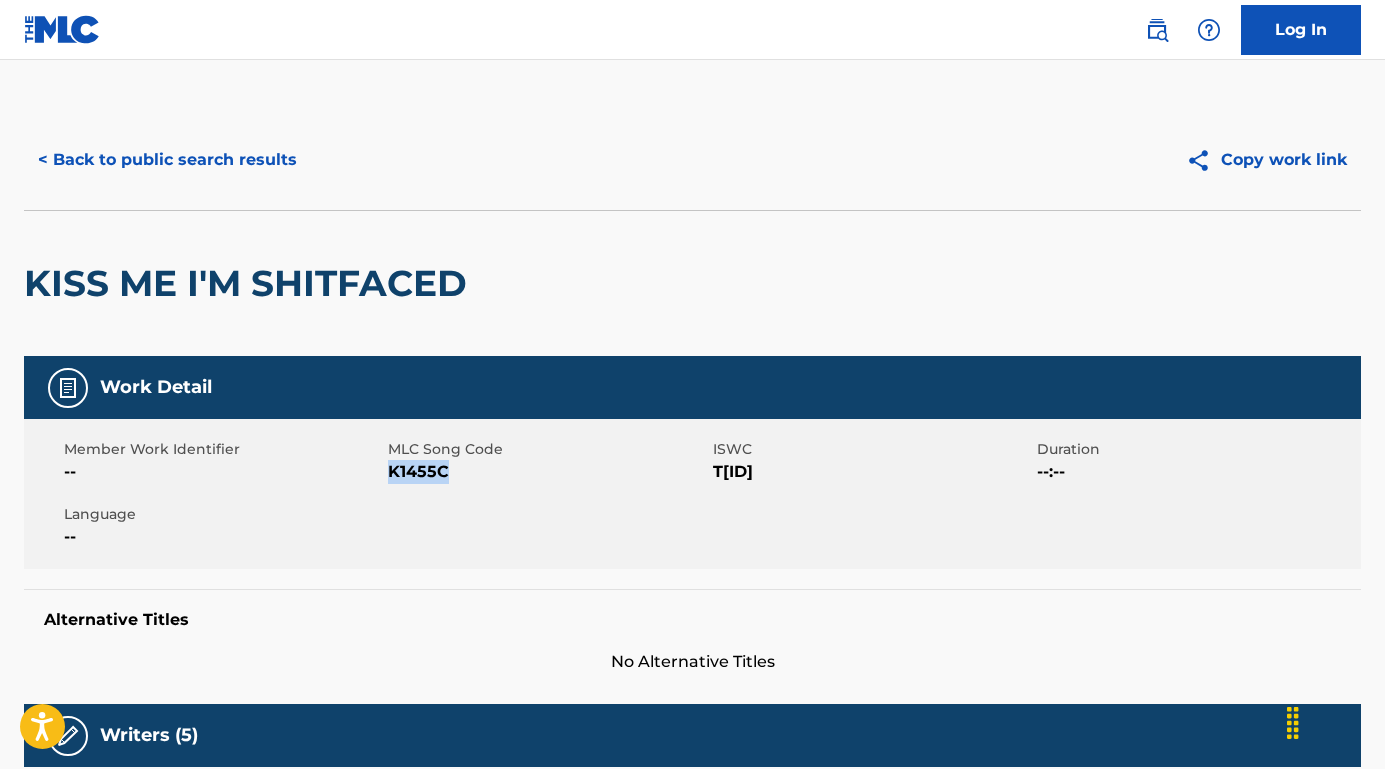 scroll, scrollTop: 0, scrollLeft: 0, axis: both 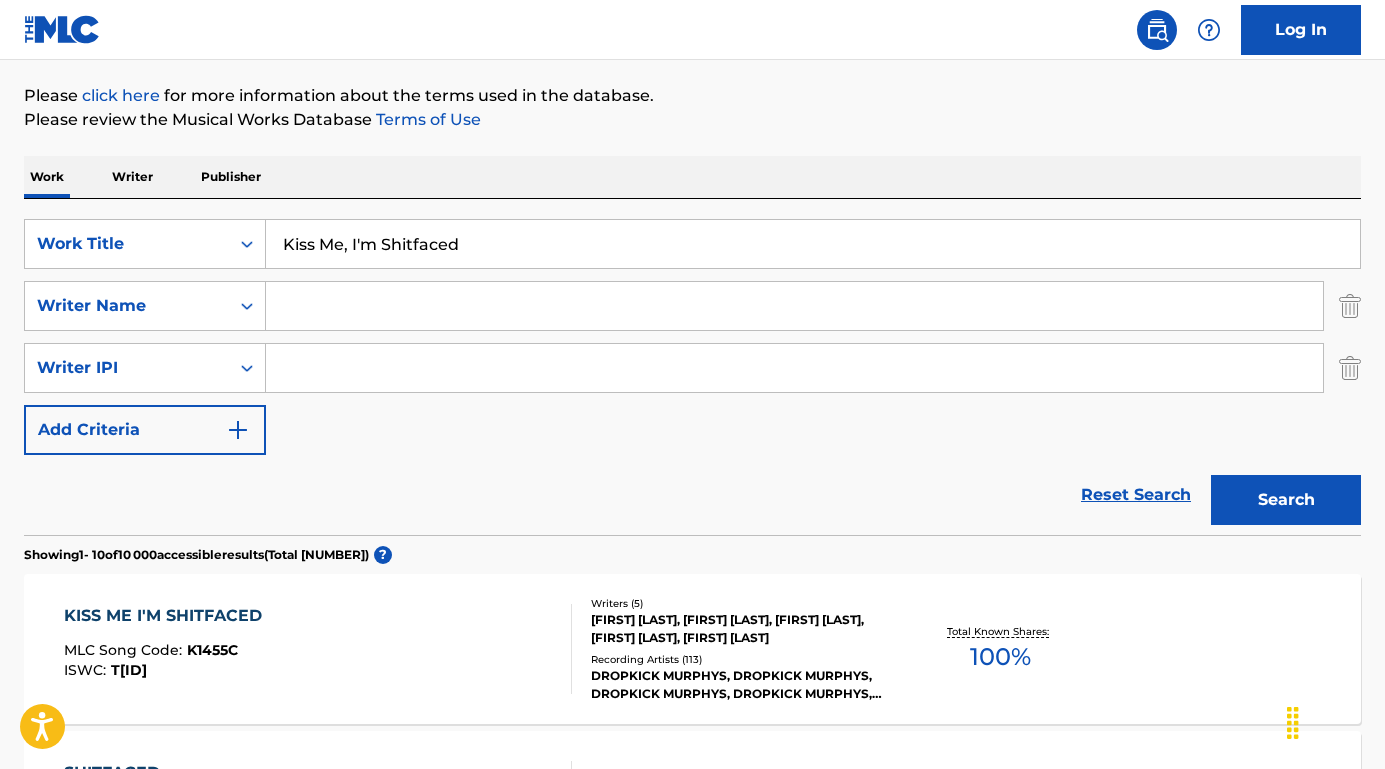 click at bounding box center (794, 306) 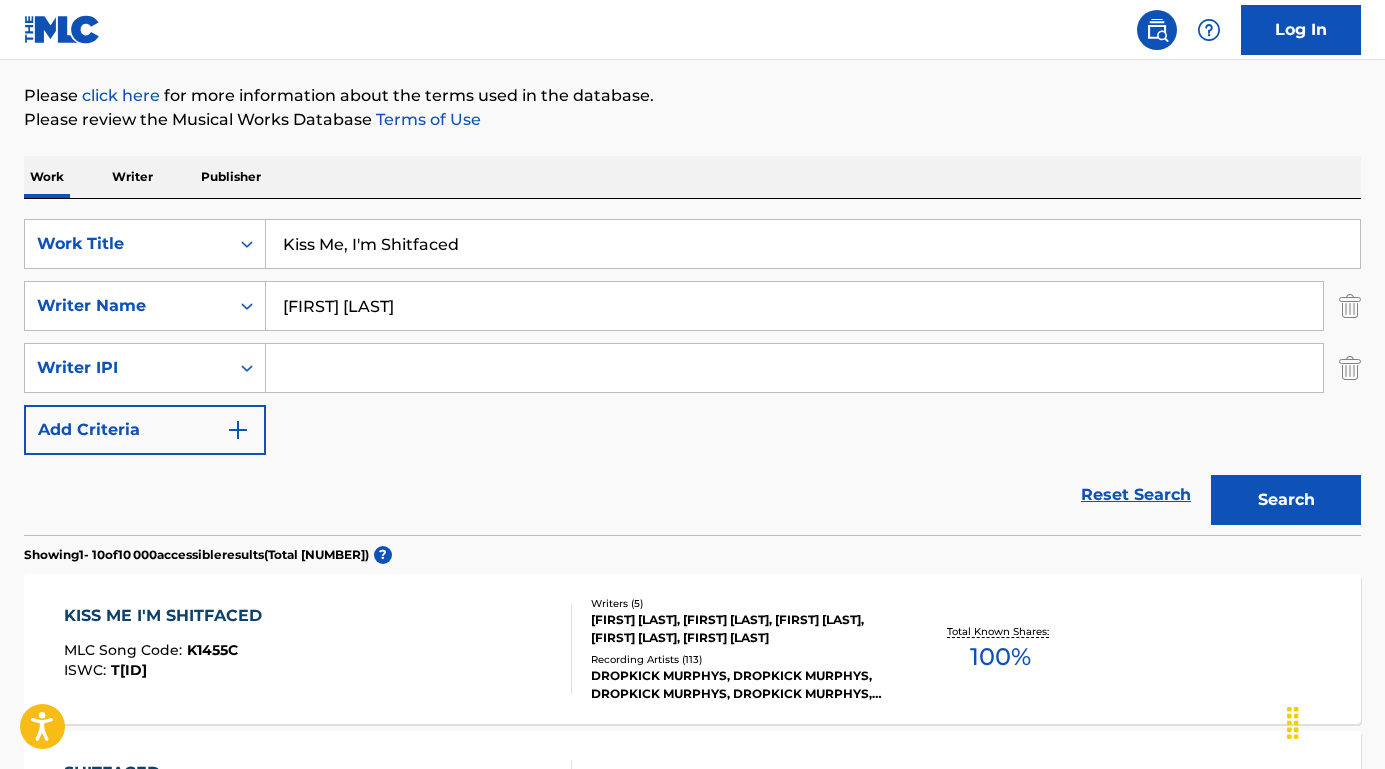 type on "[FIRST] [LAST]" 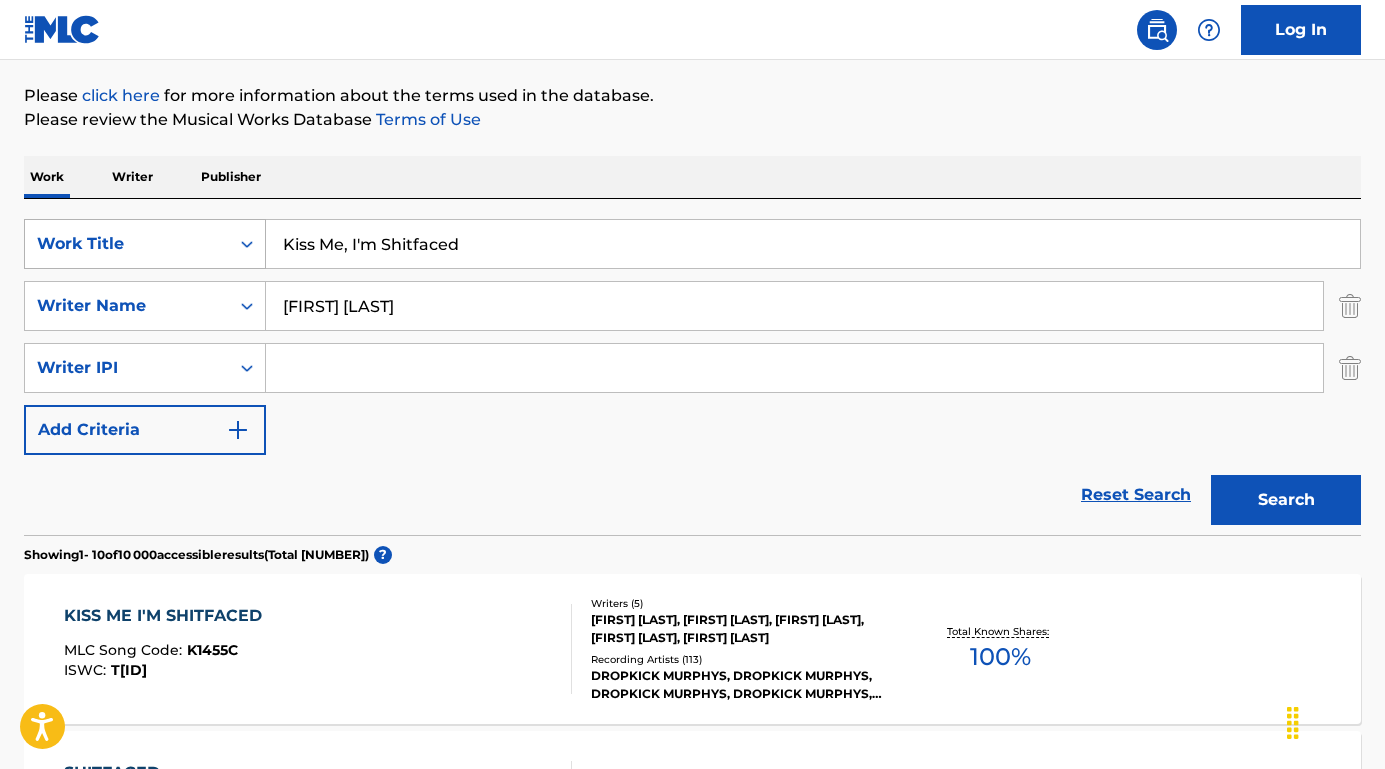 drag, startPoint x: 476, startPoint y: 255, endPoint x: 226, endPoint y: 246, distance: 250.16194 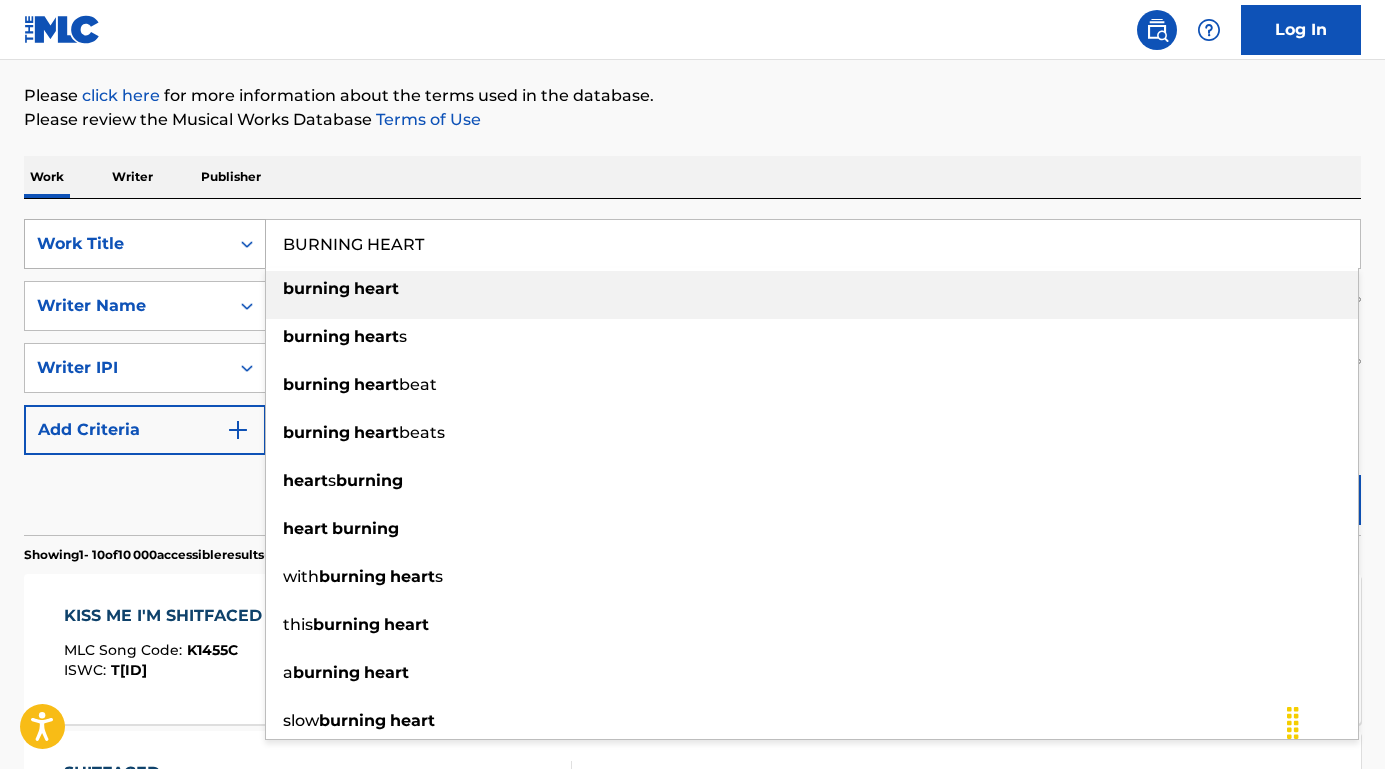 type on "burning heart" 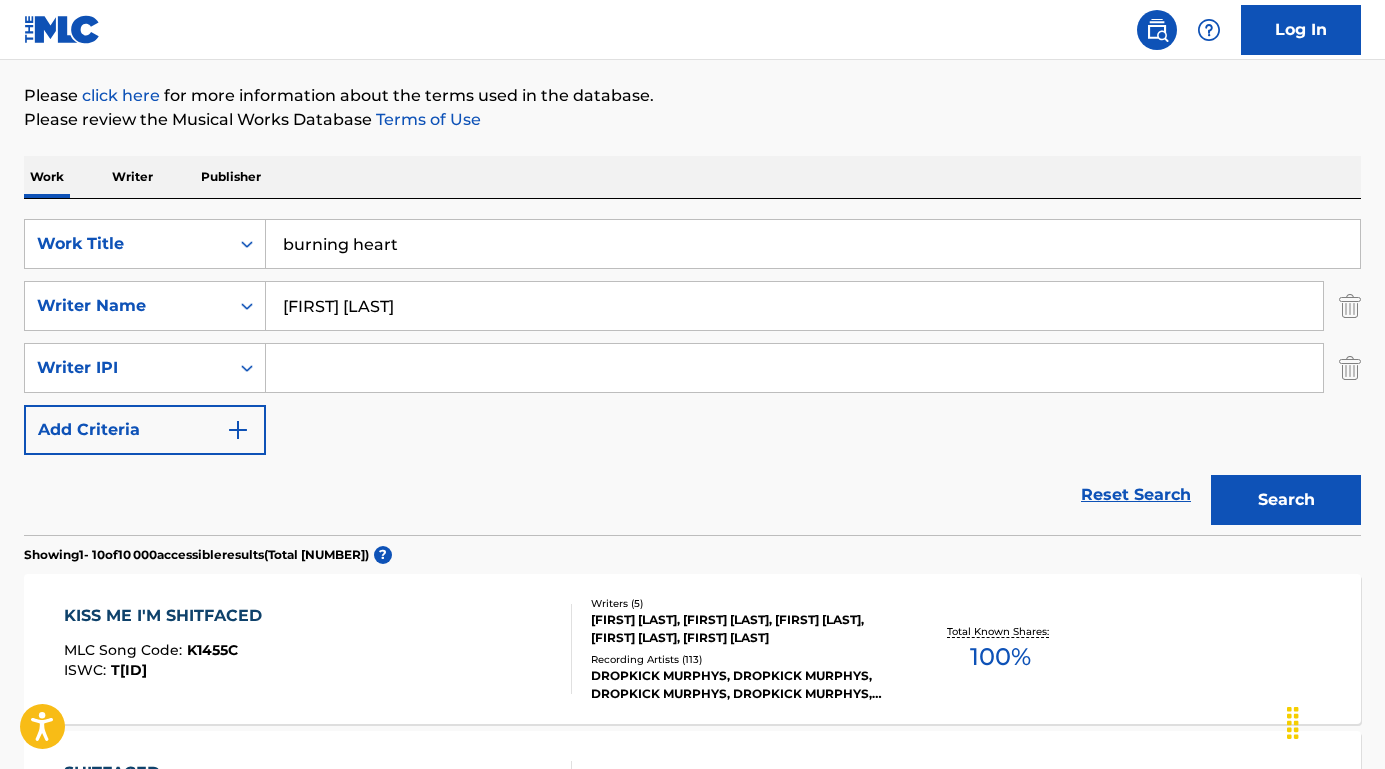 click on "Reset Search Search" at bounding box center (692, 495) 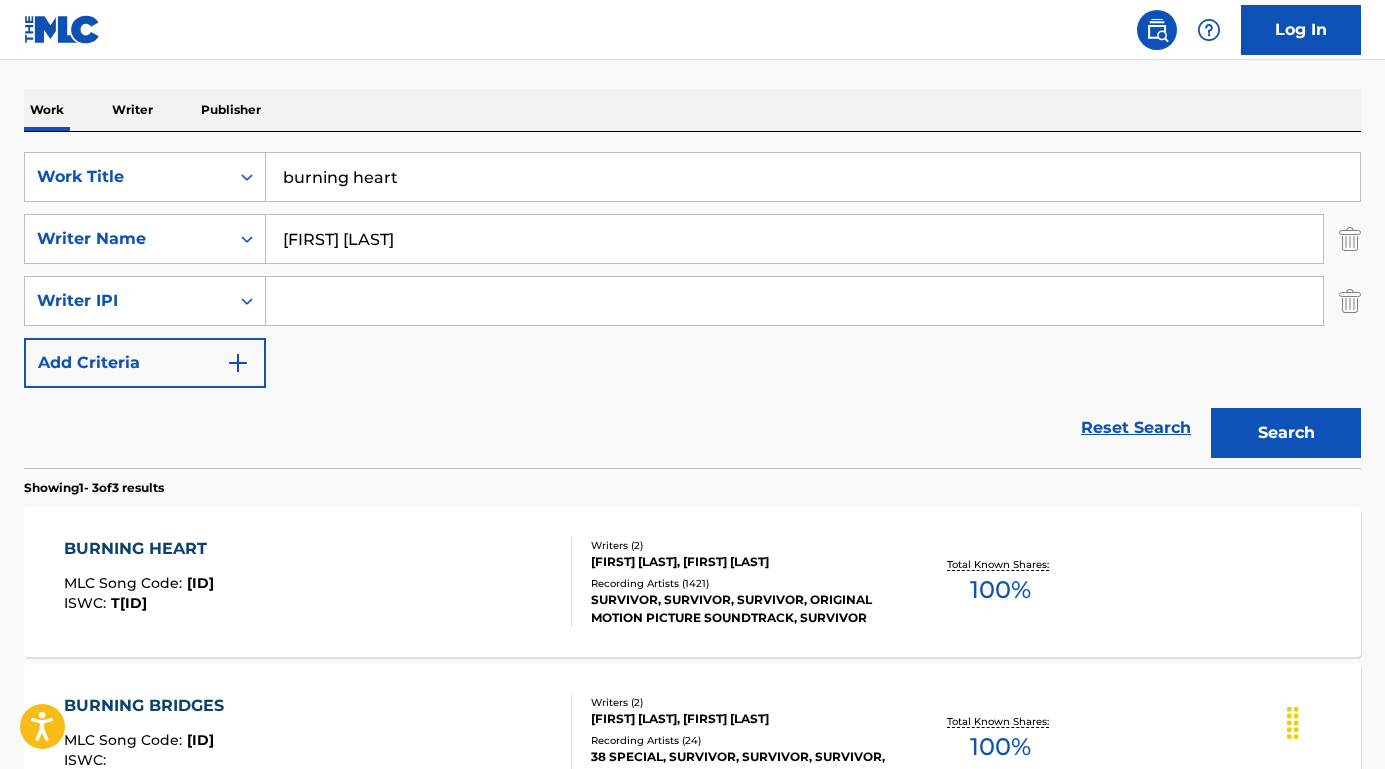 scroll, scrollTop: 310, scrollLeft: 0, axis: vertical 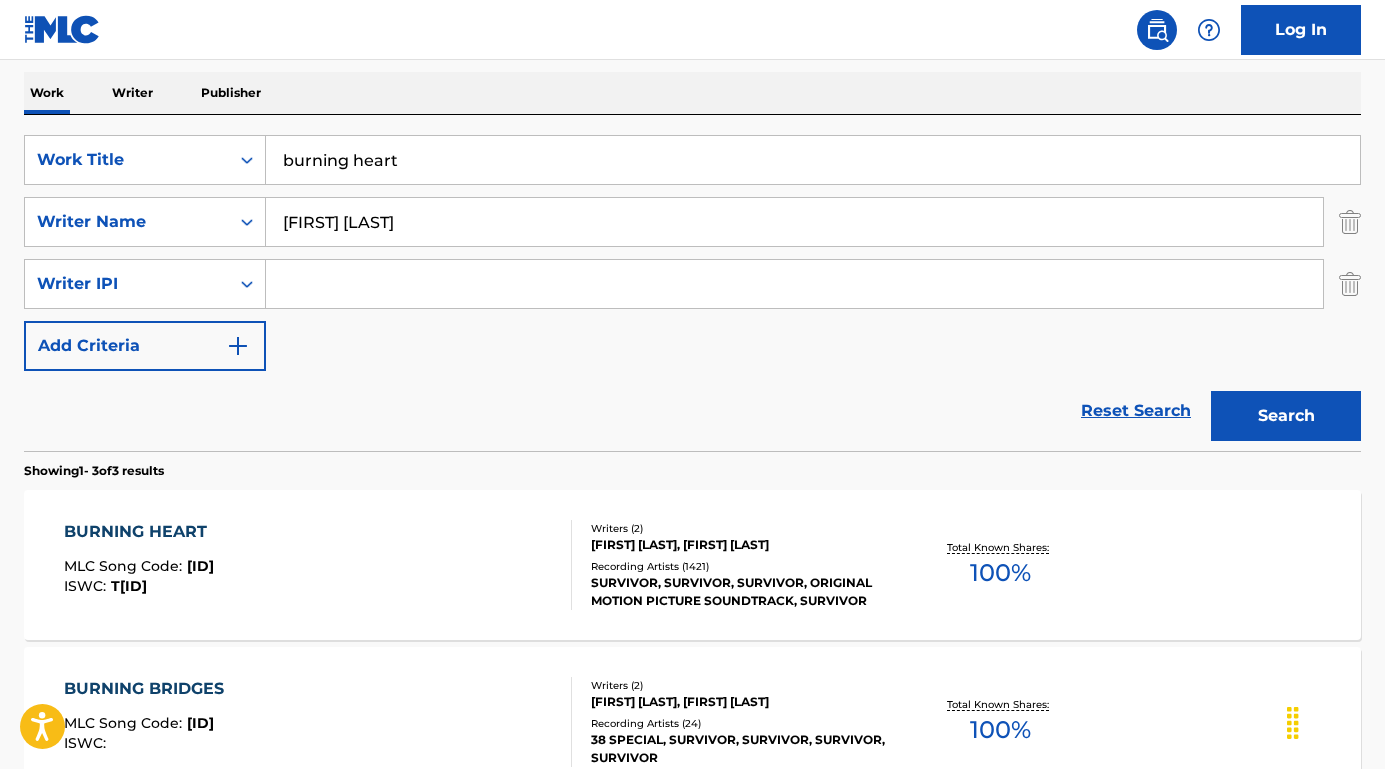 click on "BURNING HEART" at bounding box center [140, 532] 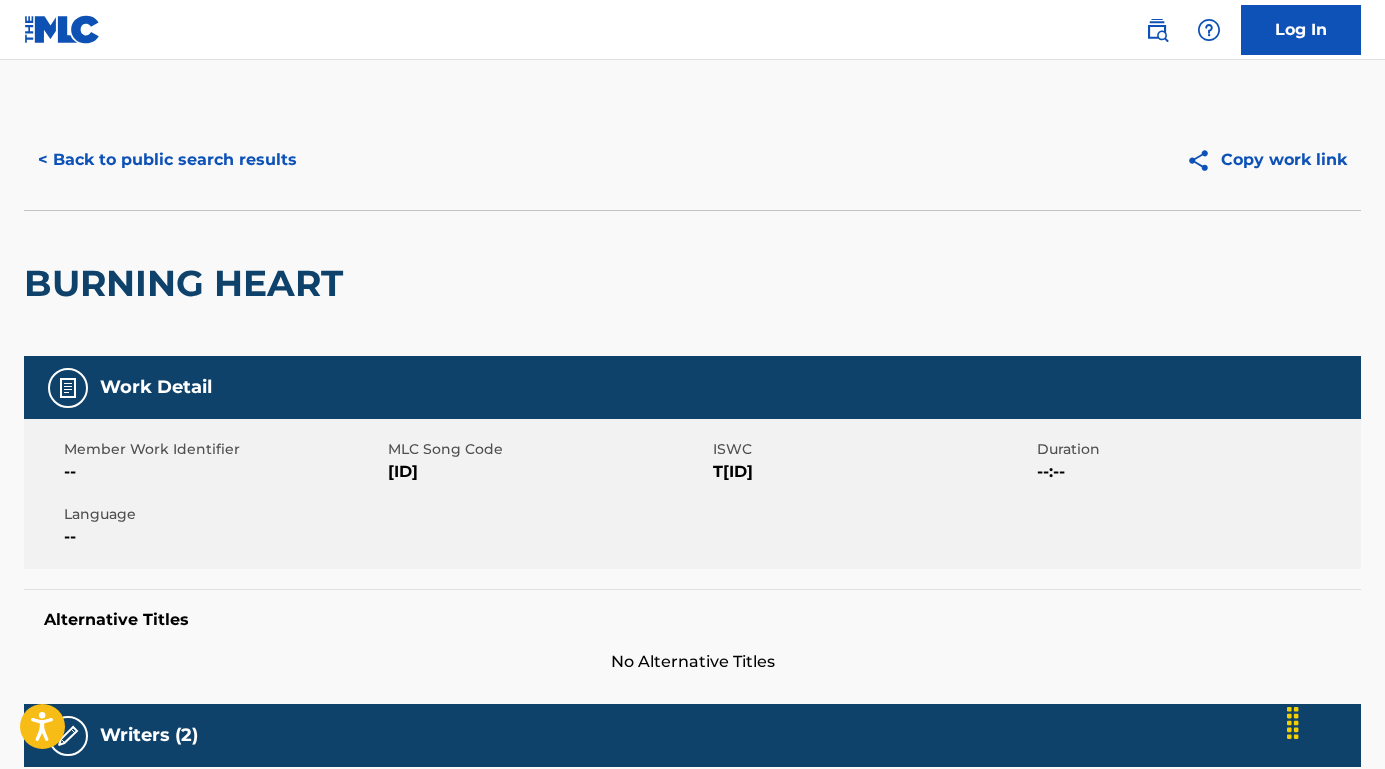 scroll, scrollTop: -2, scrollLeft: 0, axis: vertical 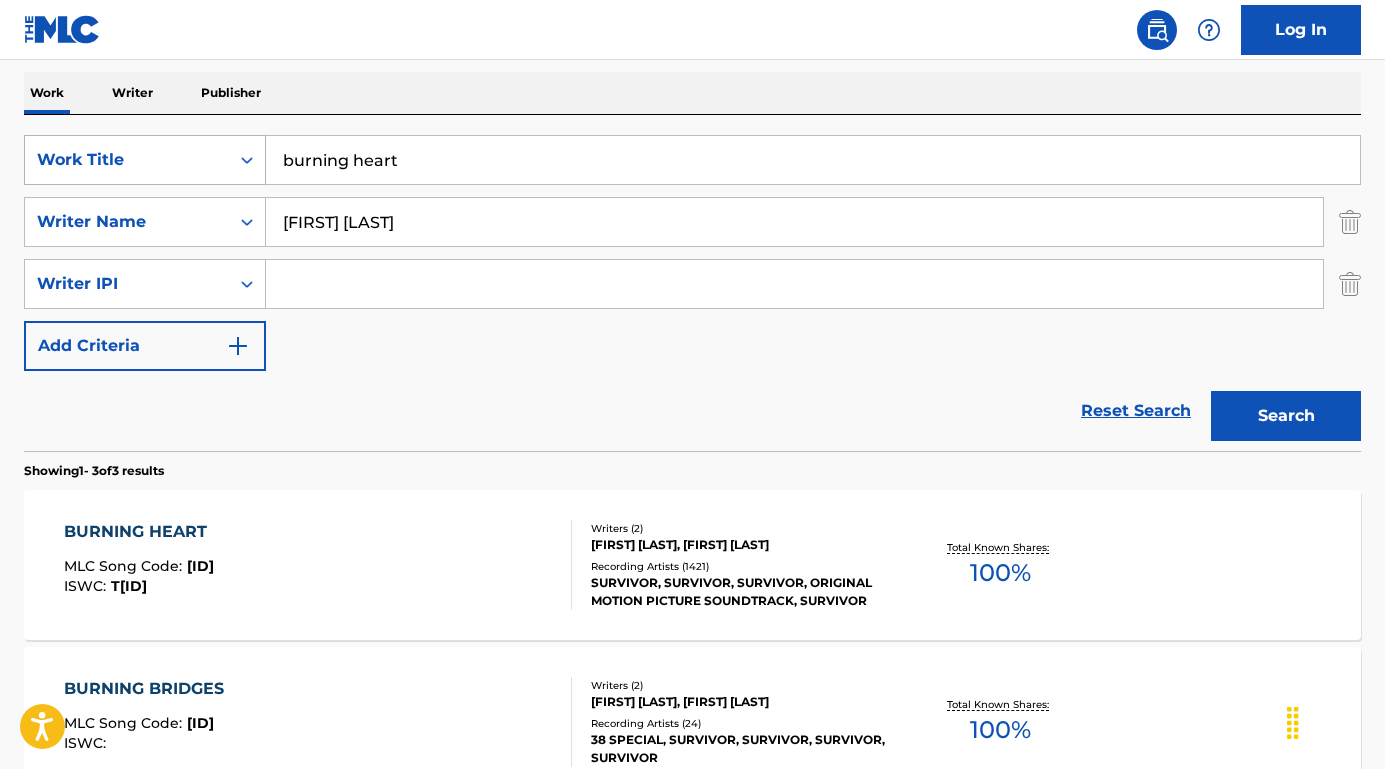 drag, startPoint x: 453, startPoint y: 166, endPoint x: 180, endPoint y: 160, distance: 273.06592 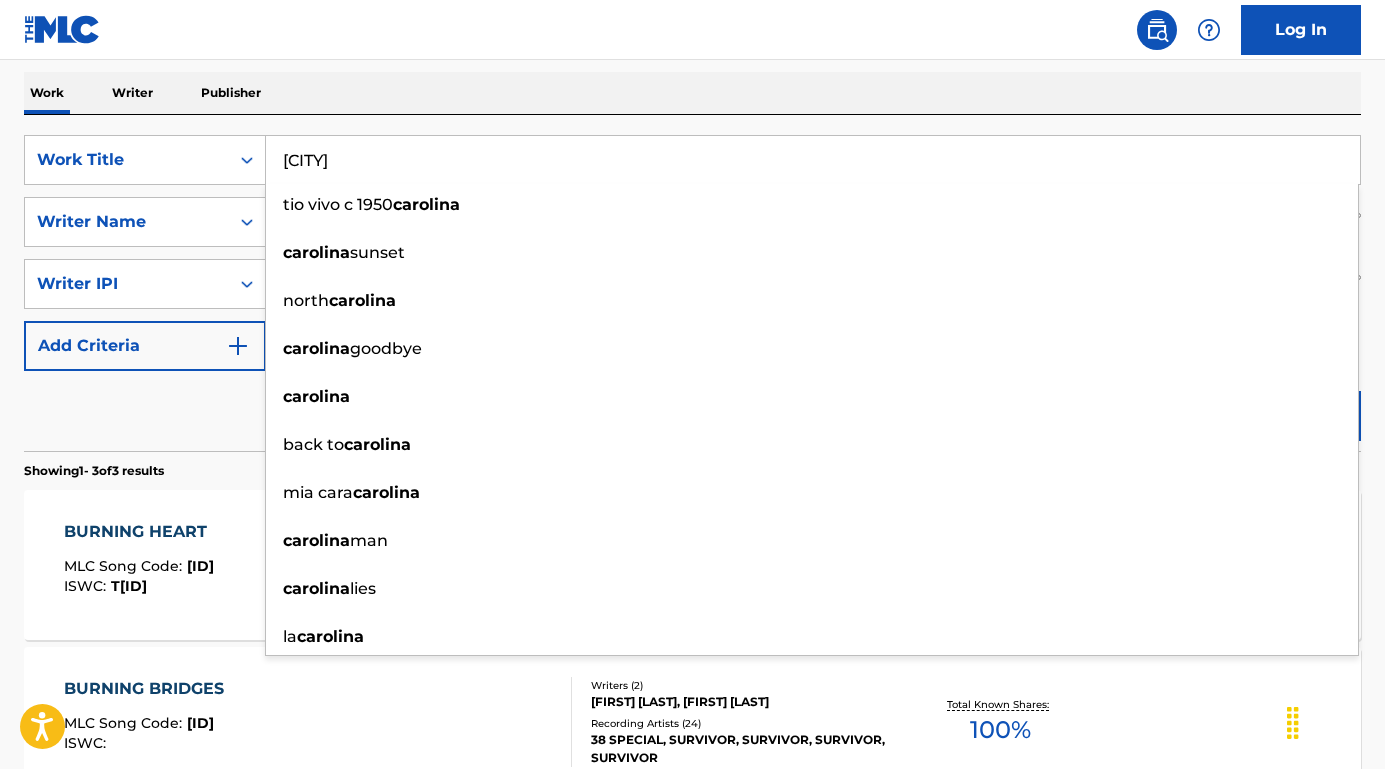 type on "[CITY]" 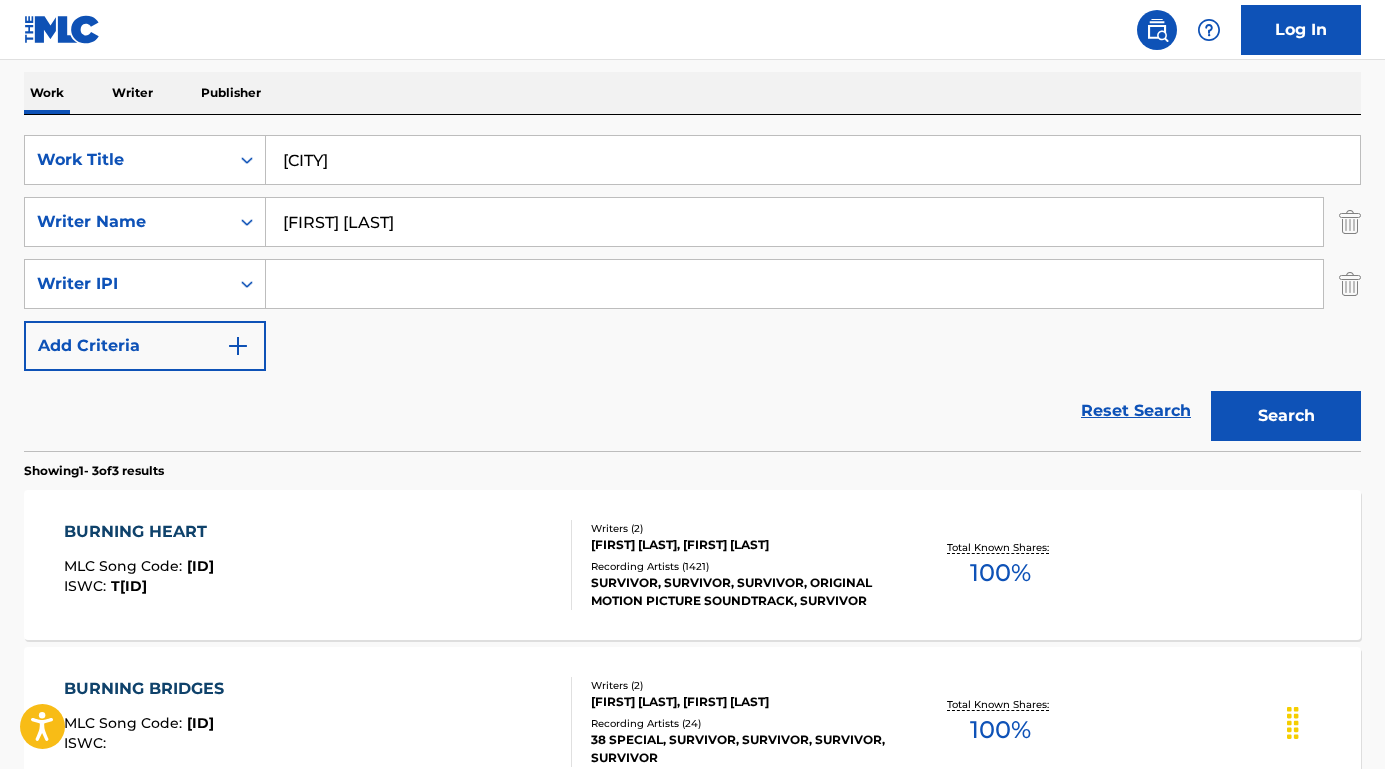drag, startPoint x: 431, startPoint y: 218, endPoint x: 315, endPoint y: 214, distance: 116.06895 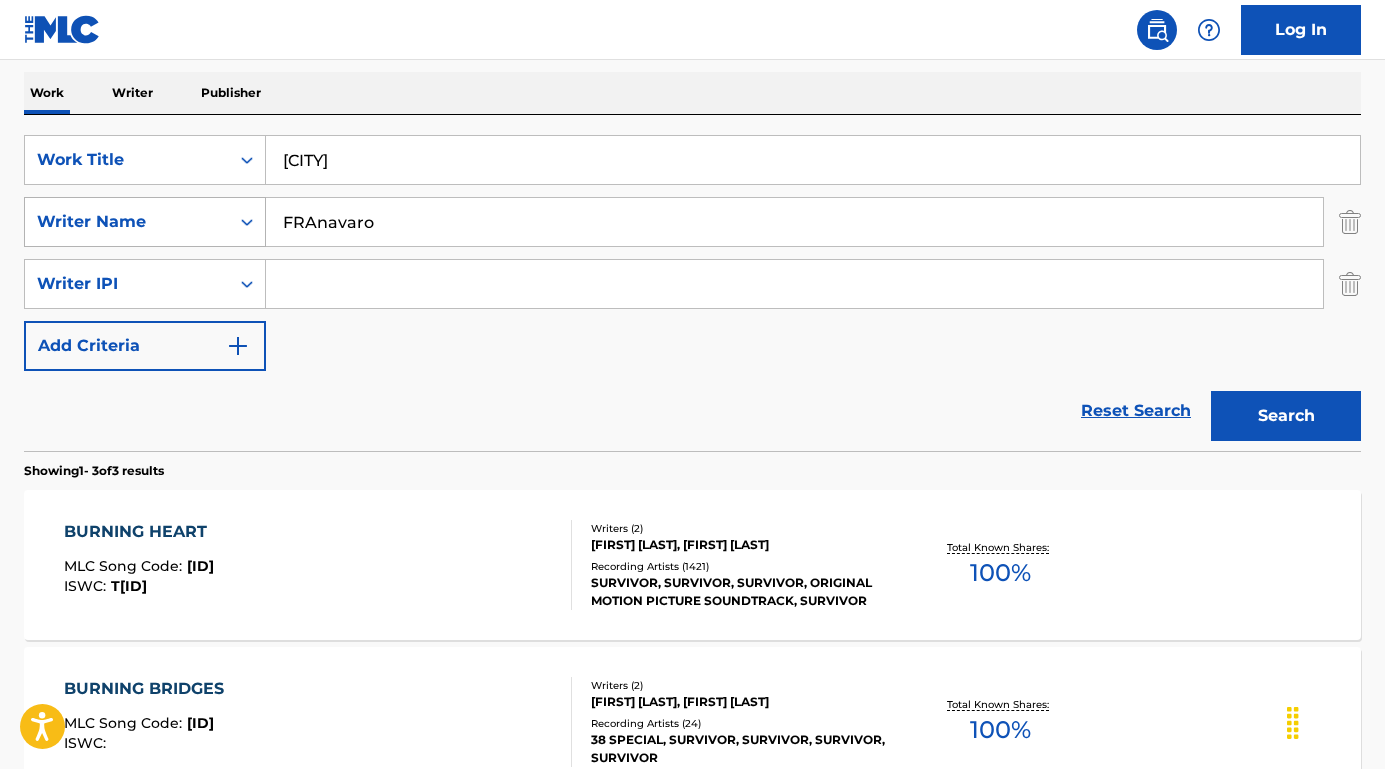 drag, startPoint x: 315, startPoint y: 223, endPoint x: 231, endPoint y: 211, distance: 84.85281 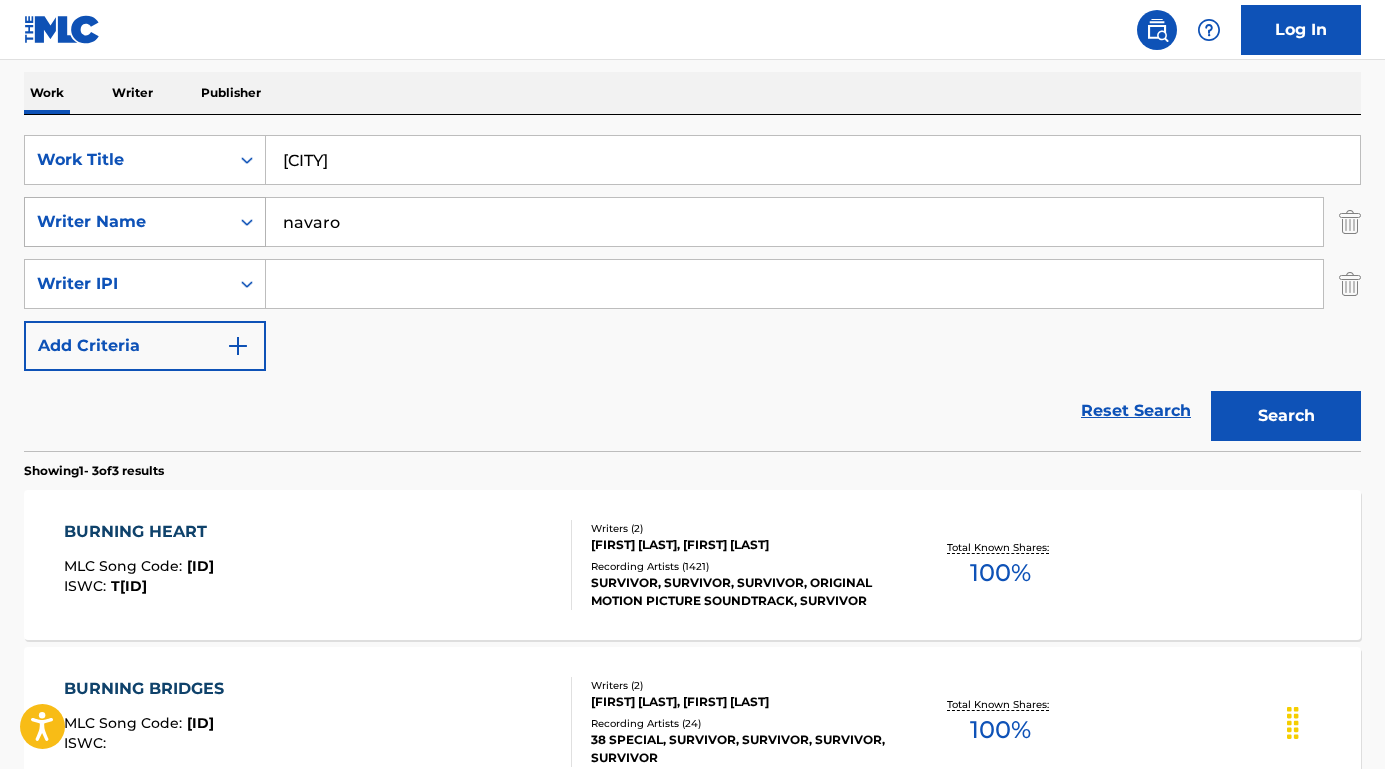 click on "Search" at bounding box center (1286, 416) 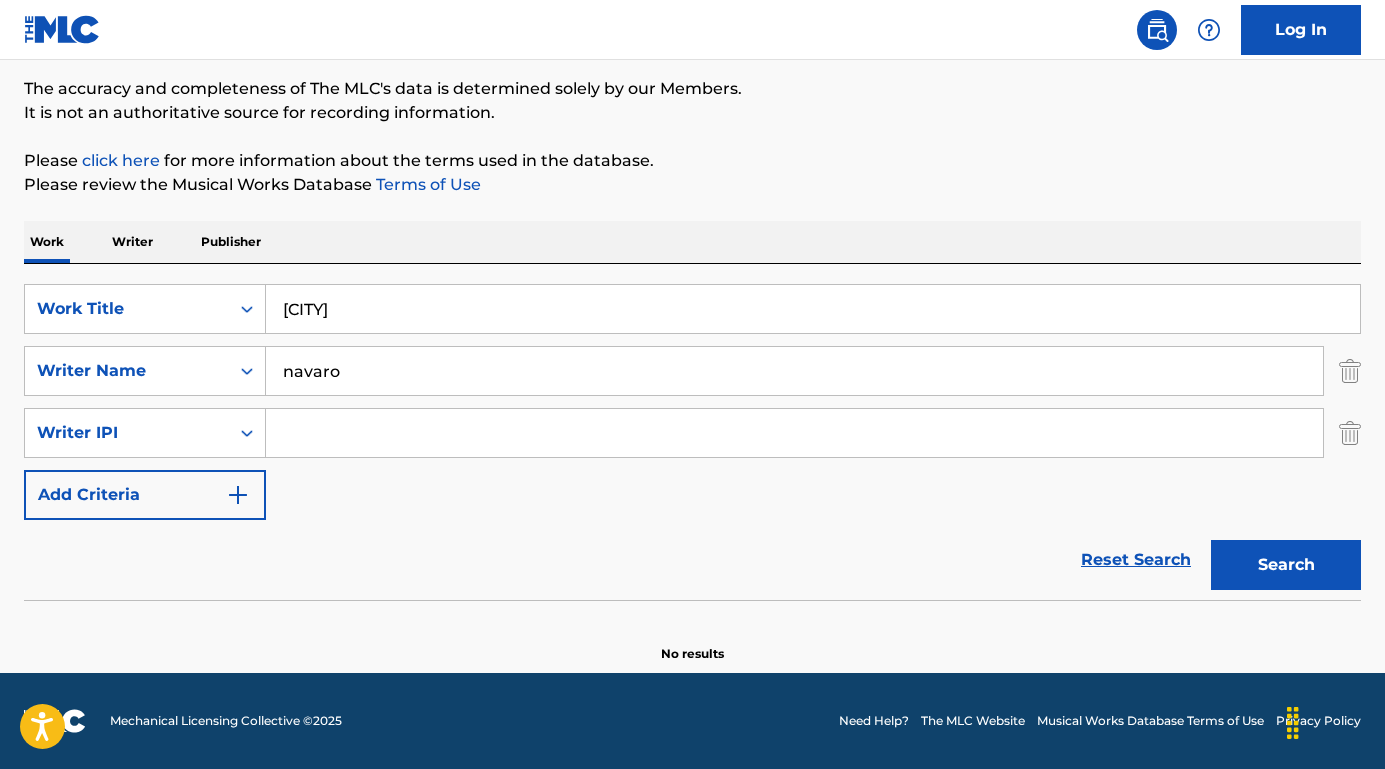 scroll, scrollTop: 161, scrollLeft: 0, axis: vertical 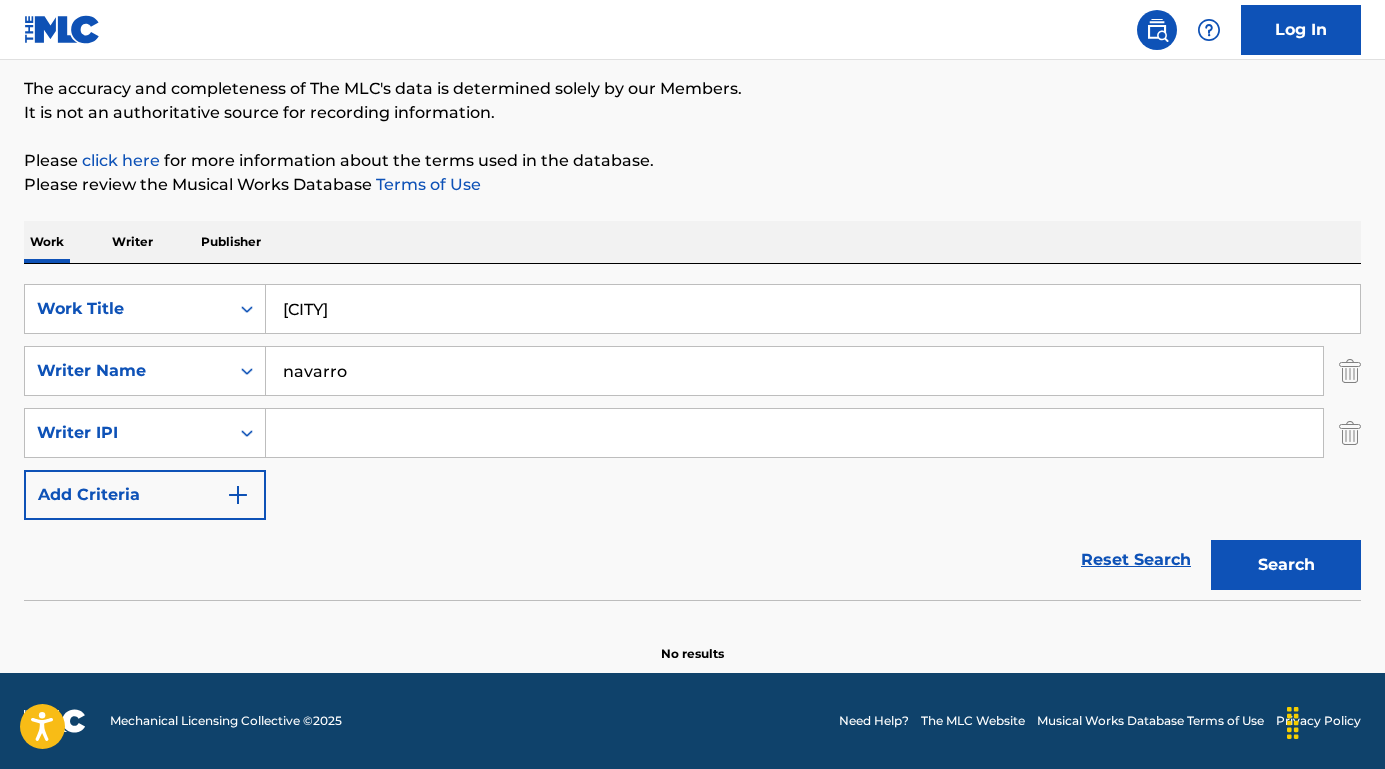 click on "Search" at bounding box center (1286, 565) 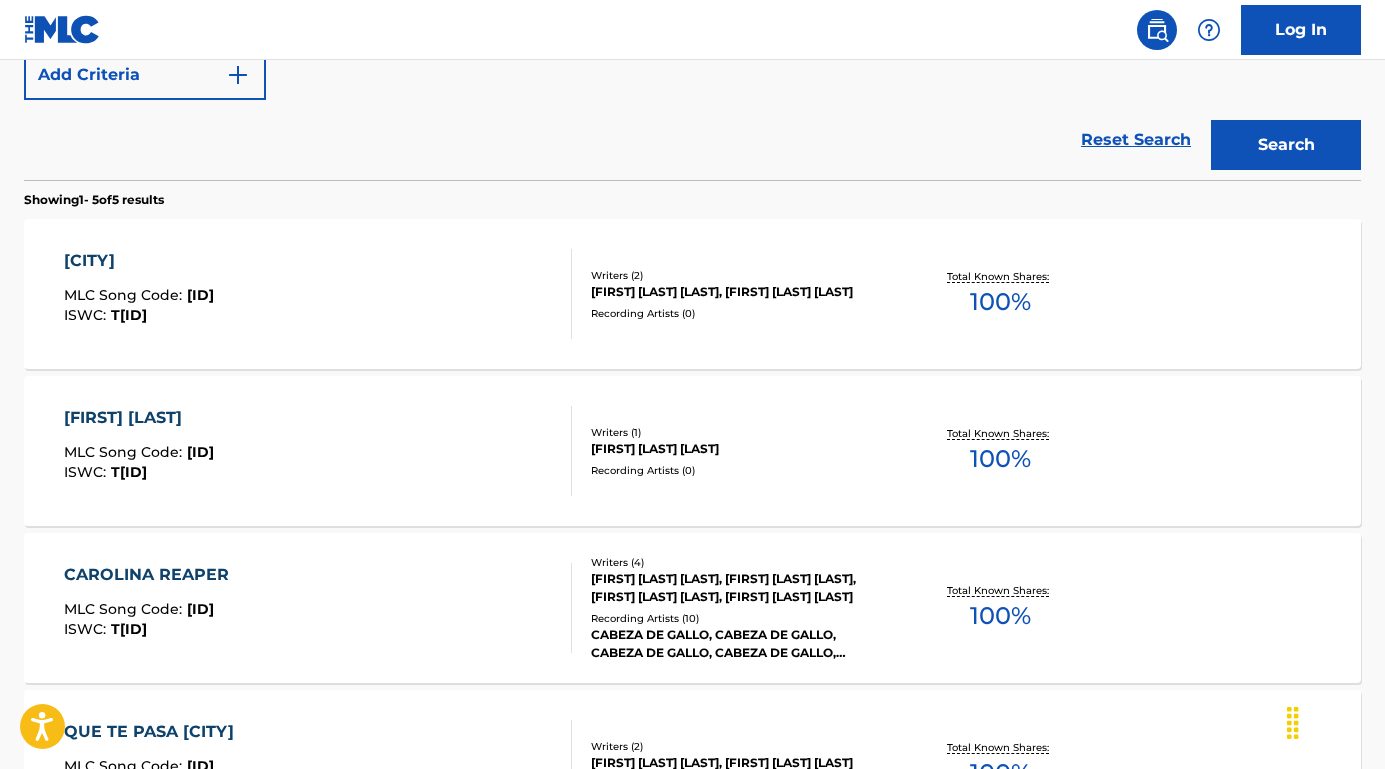scroll, scrollTop: 692, scrollLeft: 0, axis: vertical 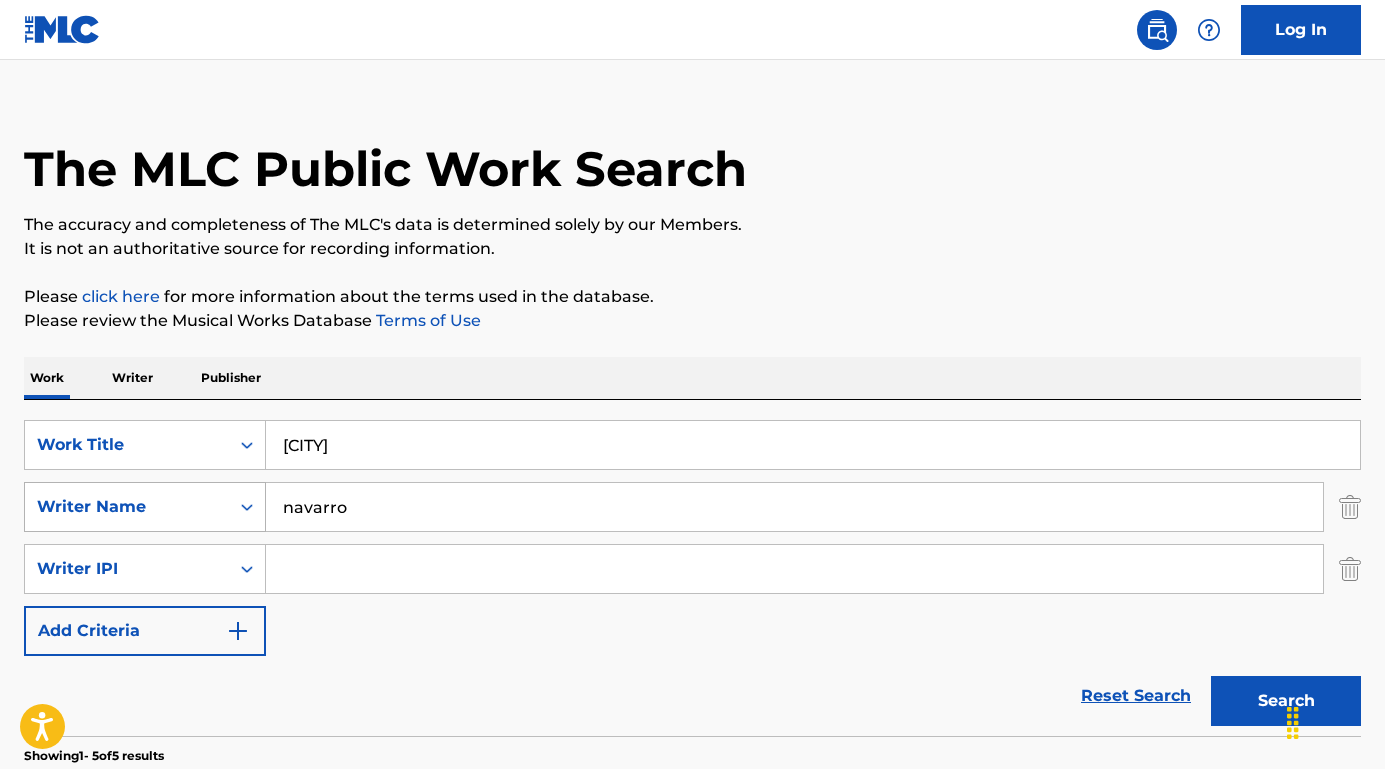 drag, startPoint x: 372, startPoint y: 505, endPoint x: 221, endPoint y: 490, distance: 151.74321 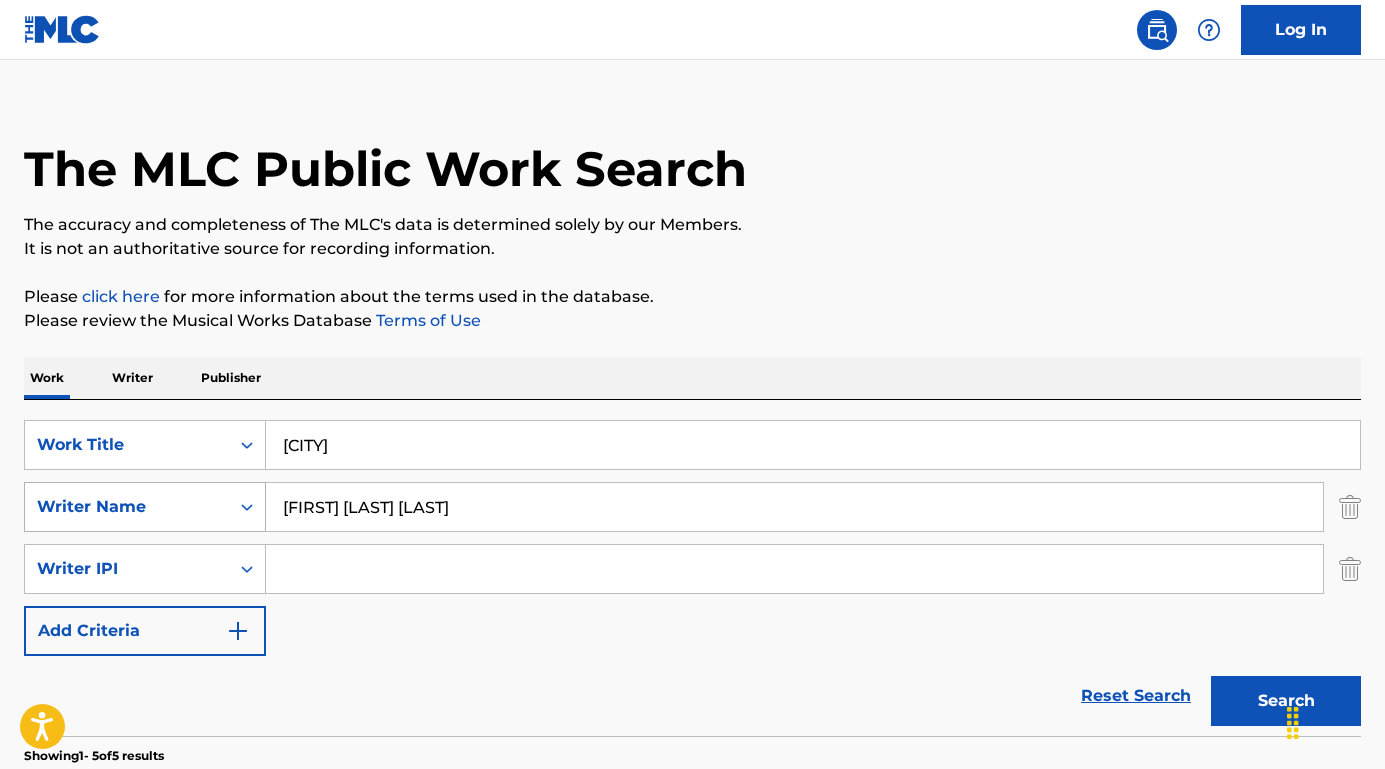 type on "[FIRST] [LAST] [LAST]" 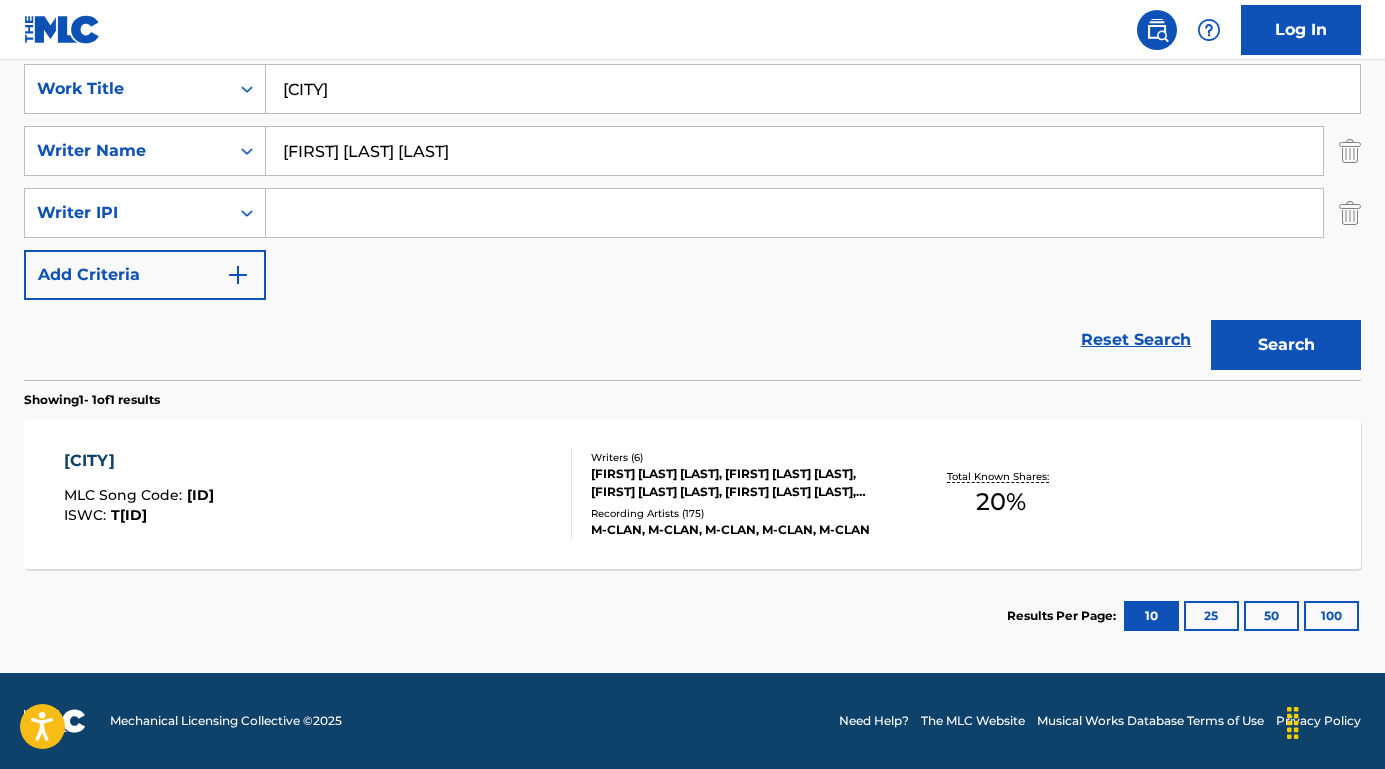 scroll, scrollTop: 381, scrollLeft: 0, axis: vertical 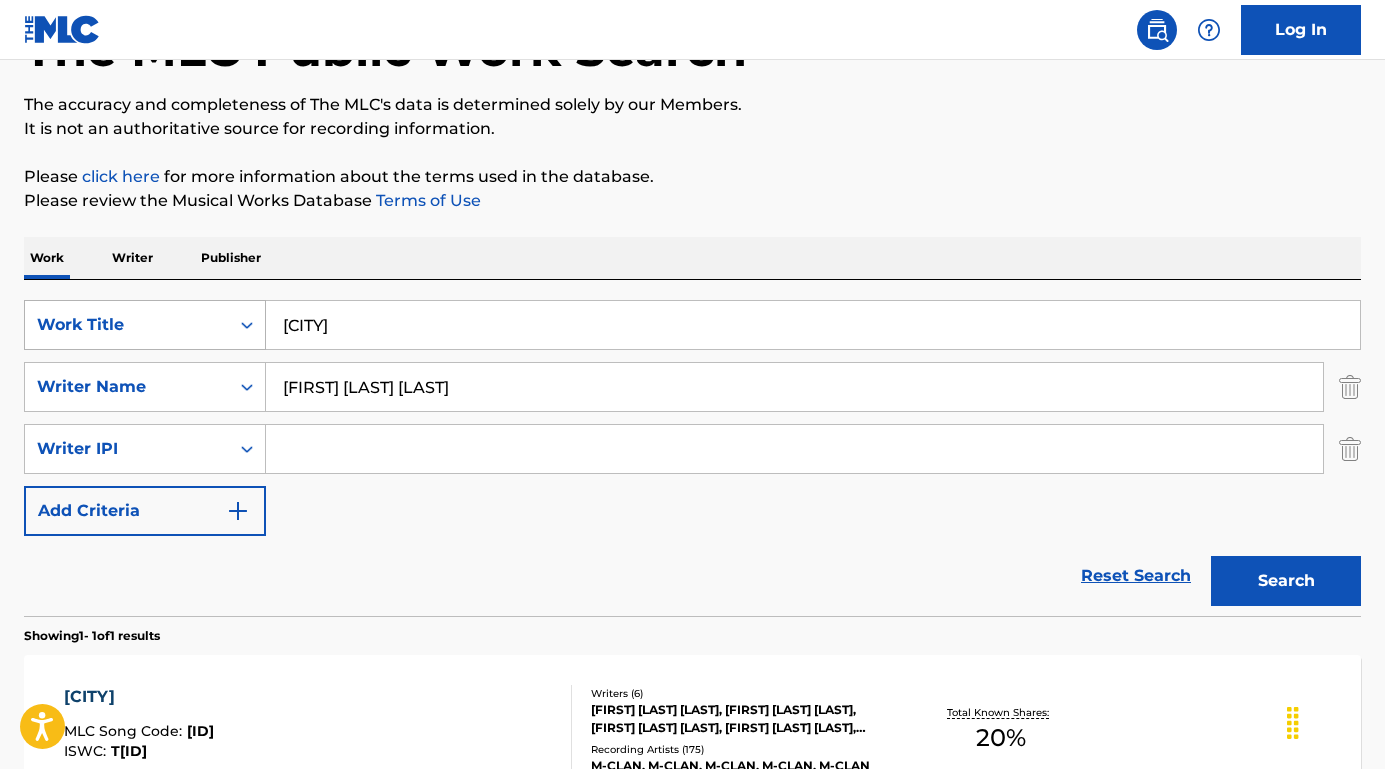 drag, startPoint x: 373, startPoint y: 332, endPoint x: 228, endPoint y: 330, distance: 145.0138 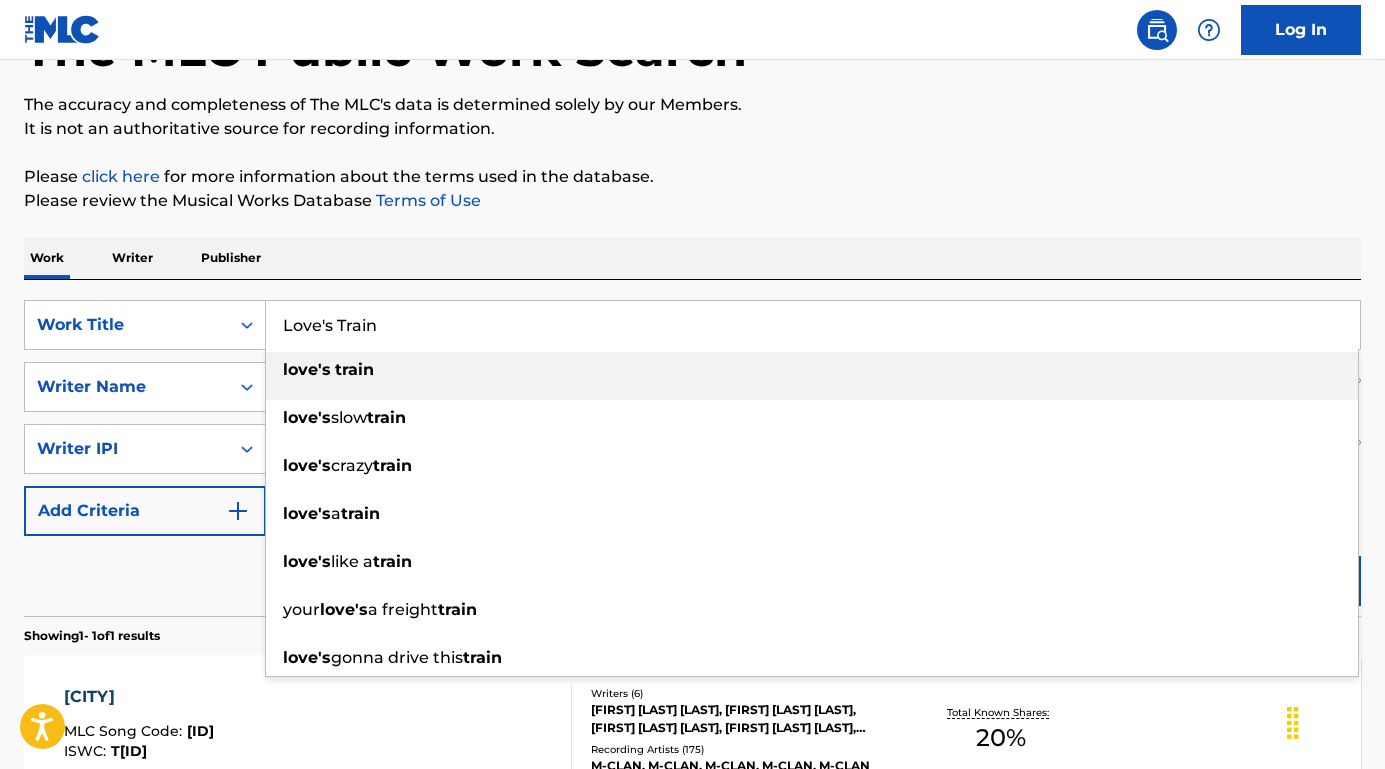 type on "Love's Train" 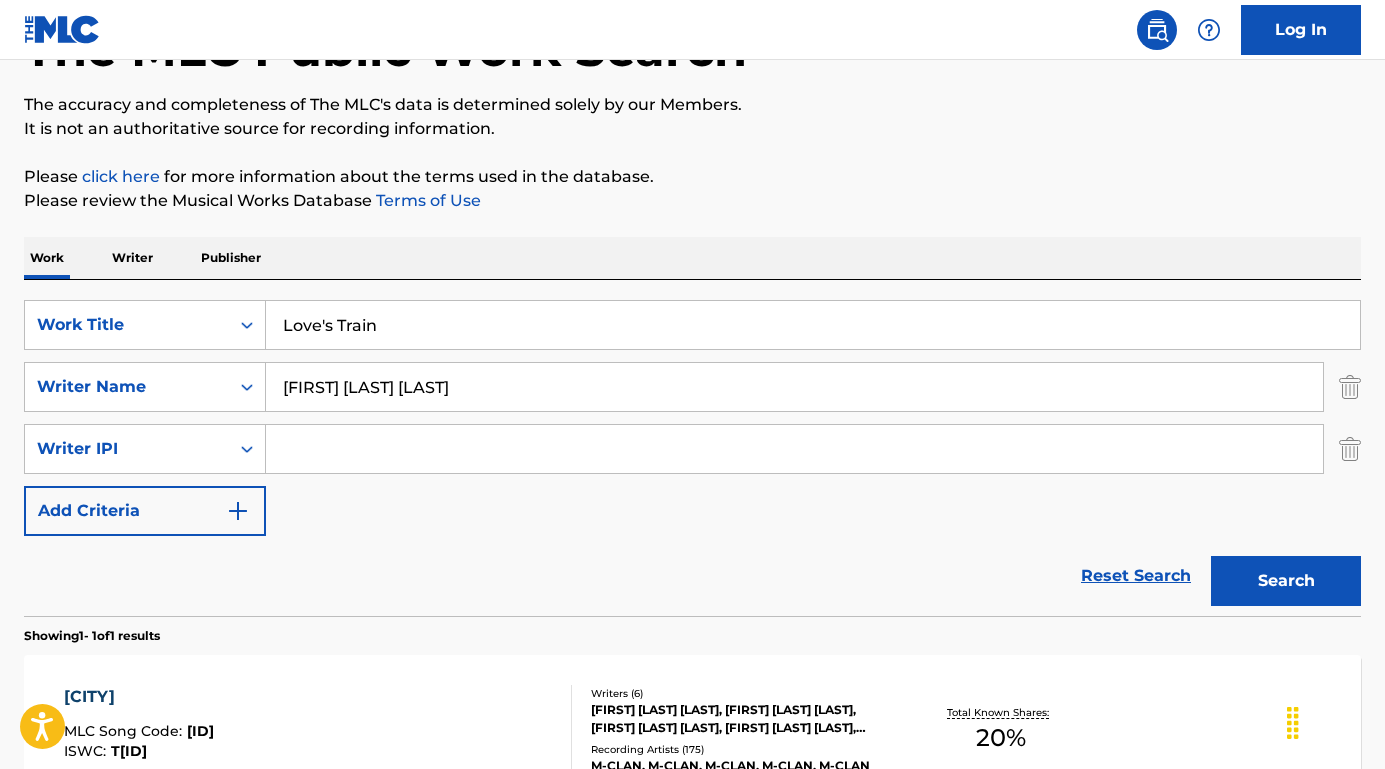 drag, startPoint x: 566, startPoint y: 386, endPoint x: 314, endPoint y: 384, distance: 252.00793 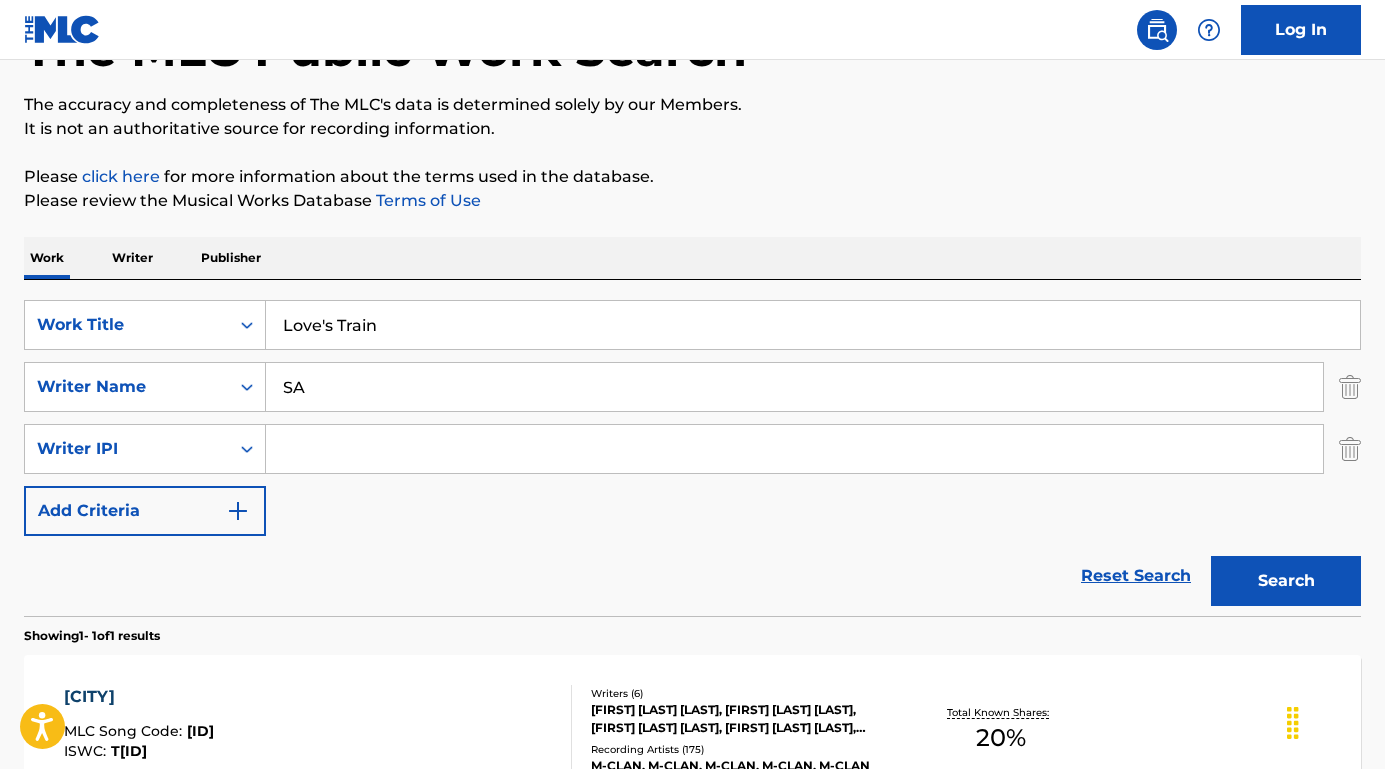 type on "S" 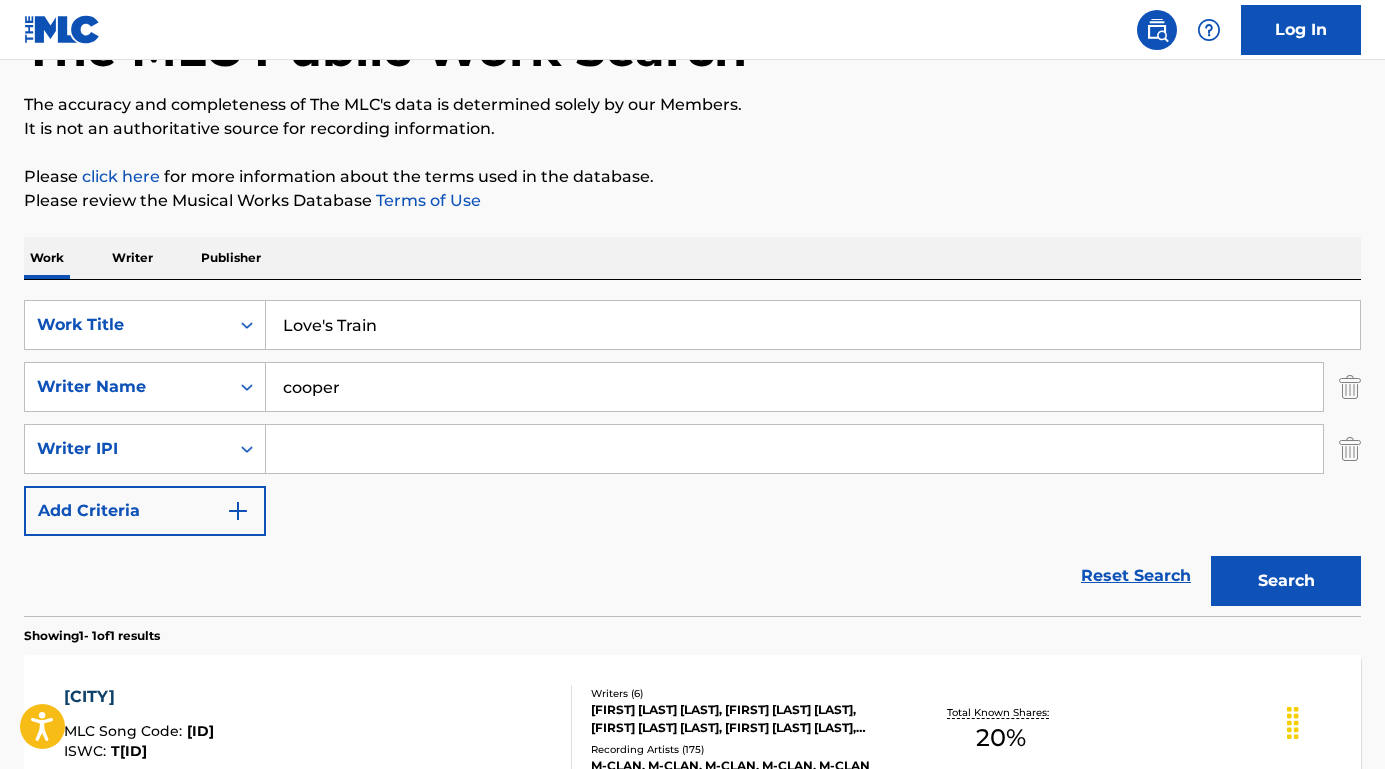click on "Search" at bounding box center [1286, 581] 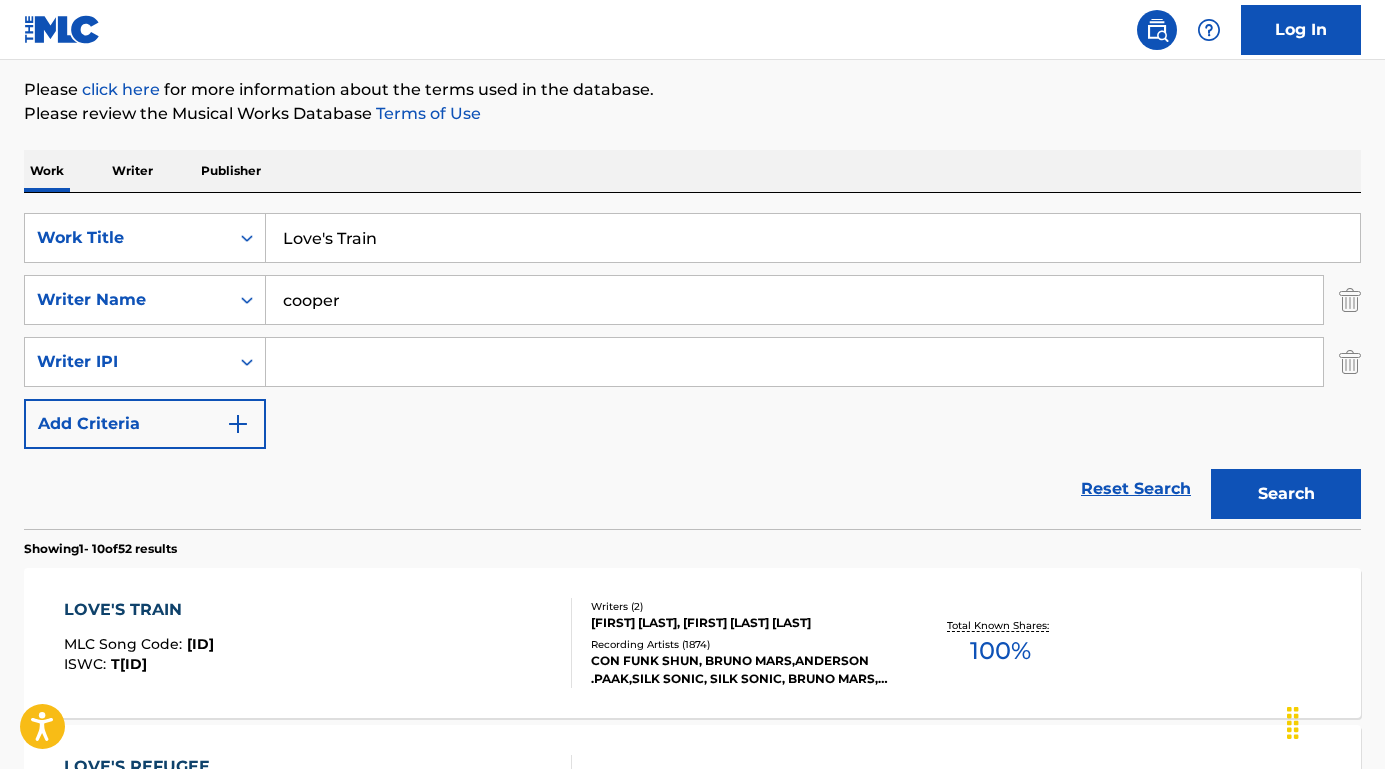 scroll, scrollTop: 329, scrollLeft: 0, axis: vertical 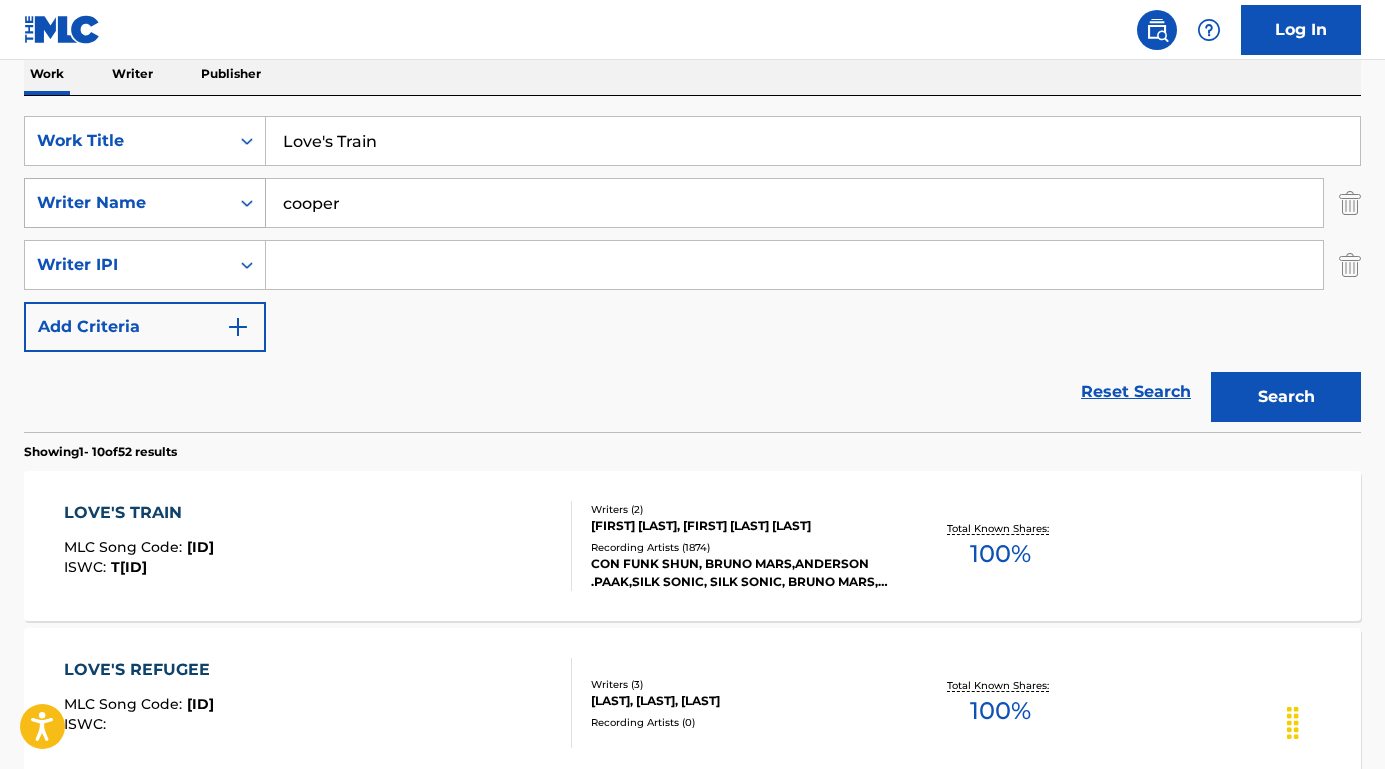 drag, startPoint x: 383, startPoint y: 210, endPoint x: 195, endPoint y: 193, distance: 188.76706 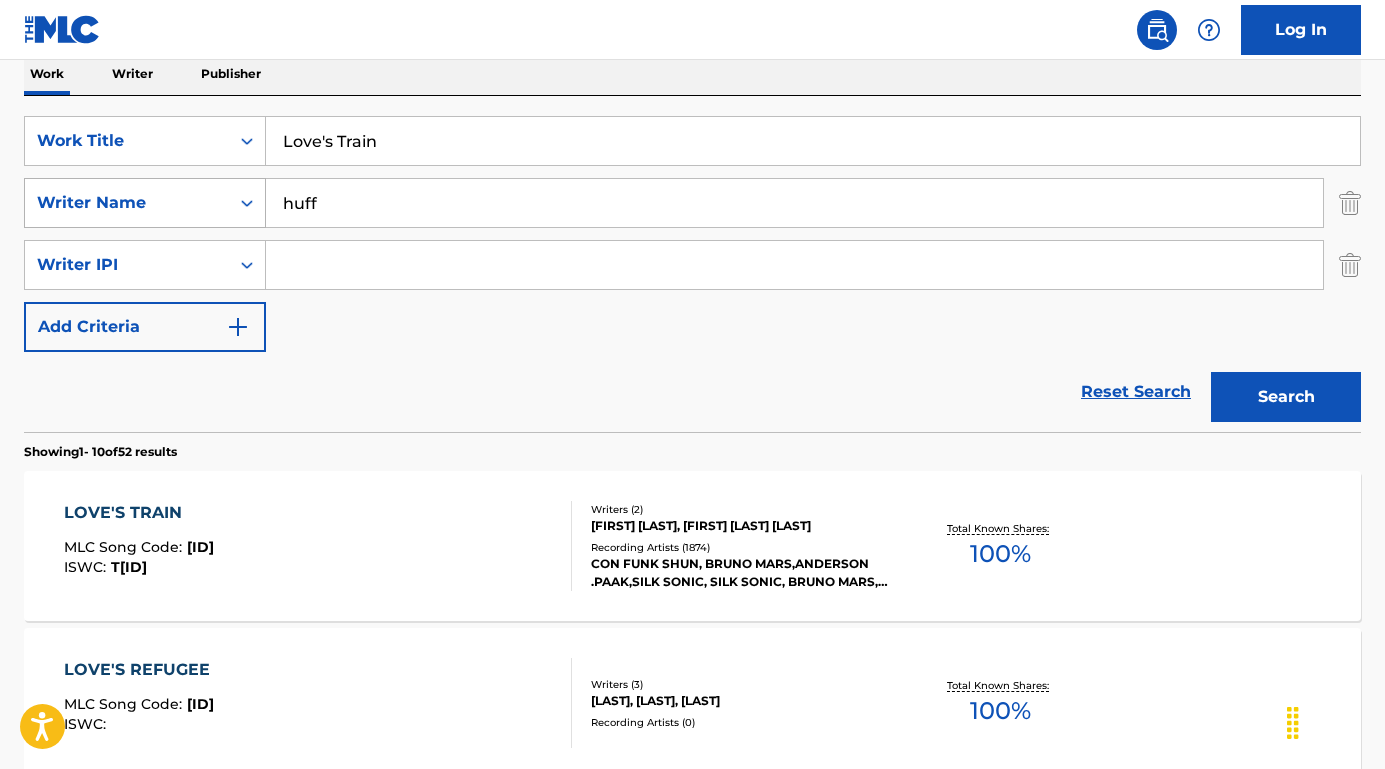 type on "huff" 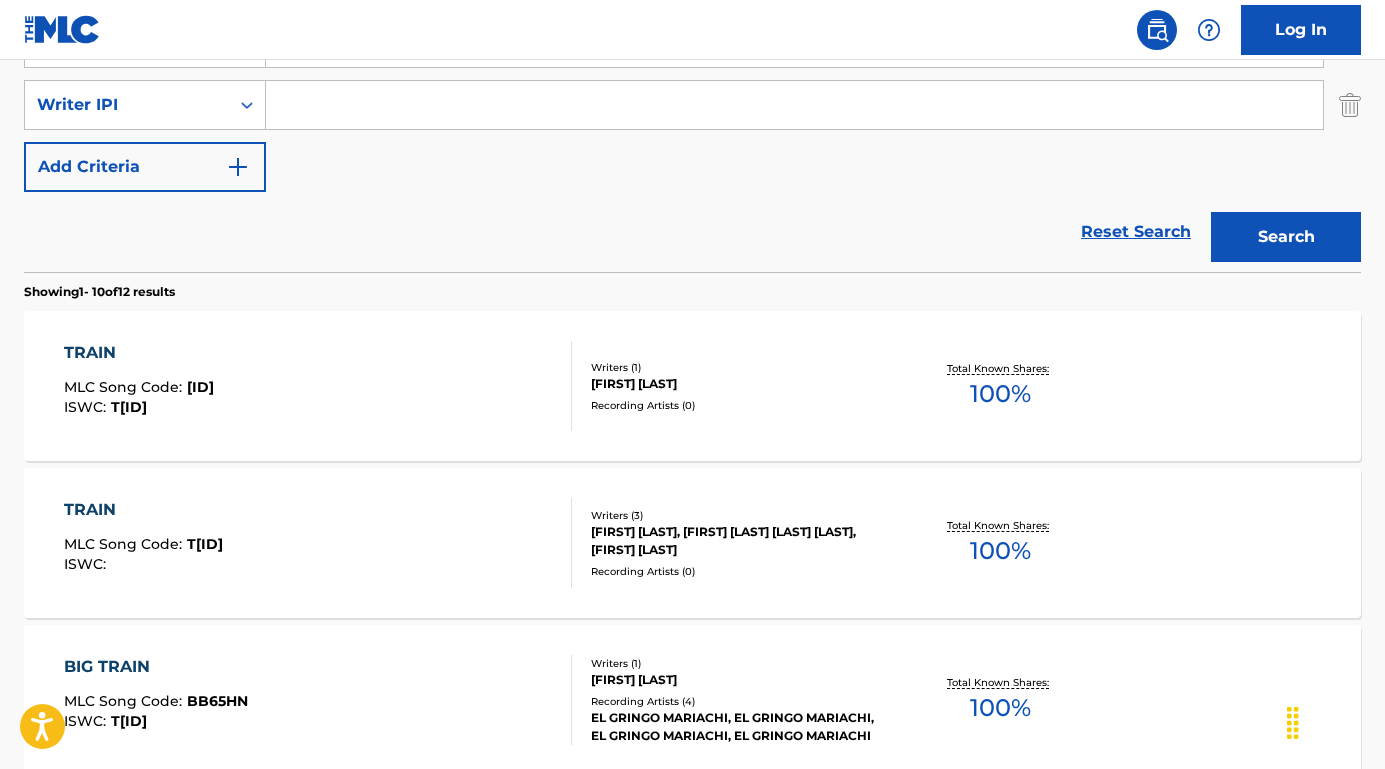 scroll, scrollTop: 492, scrollLeft: 0, axis: vertical 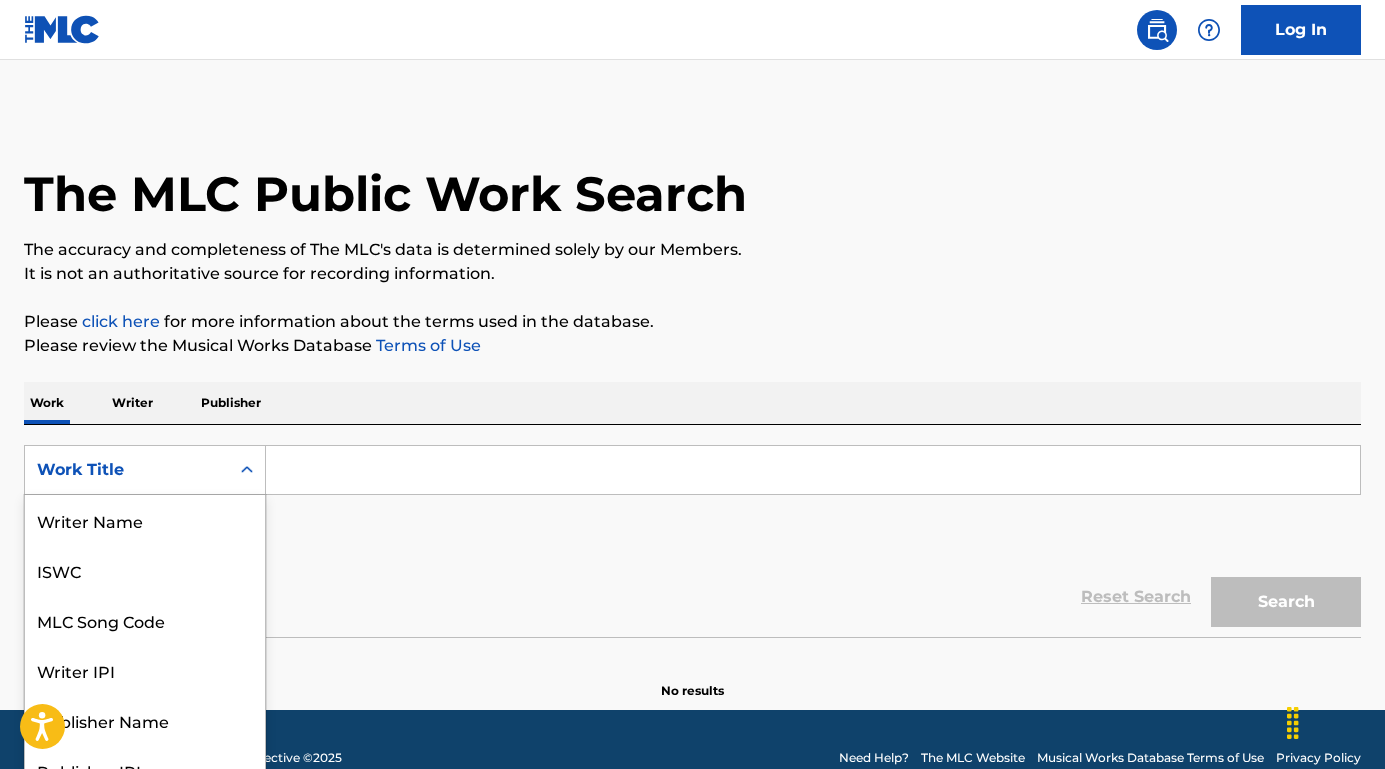 click on "Work Title" at bounding box center (145, 470) 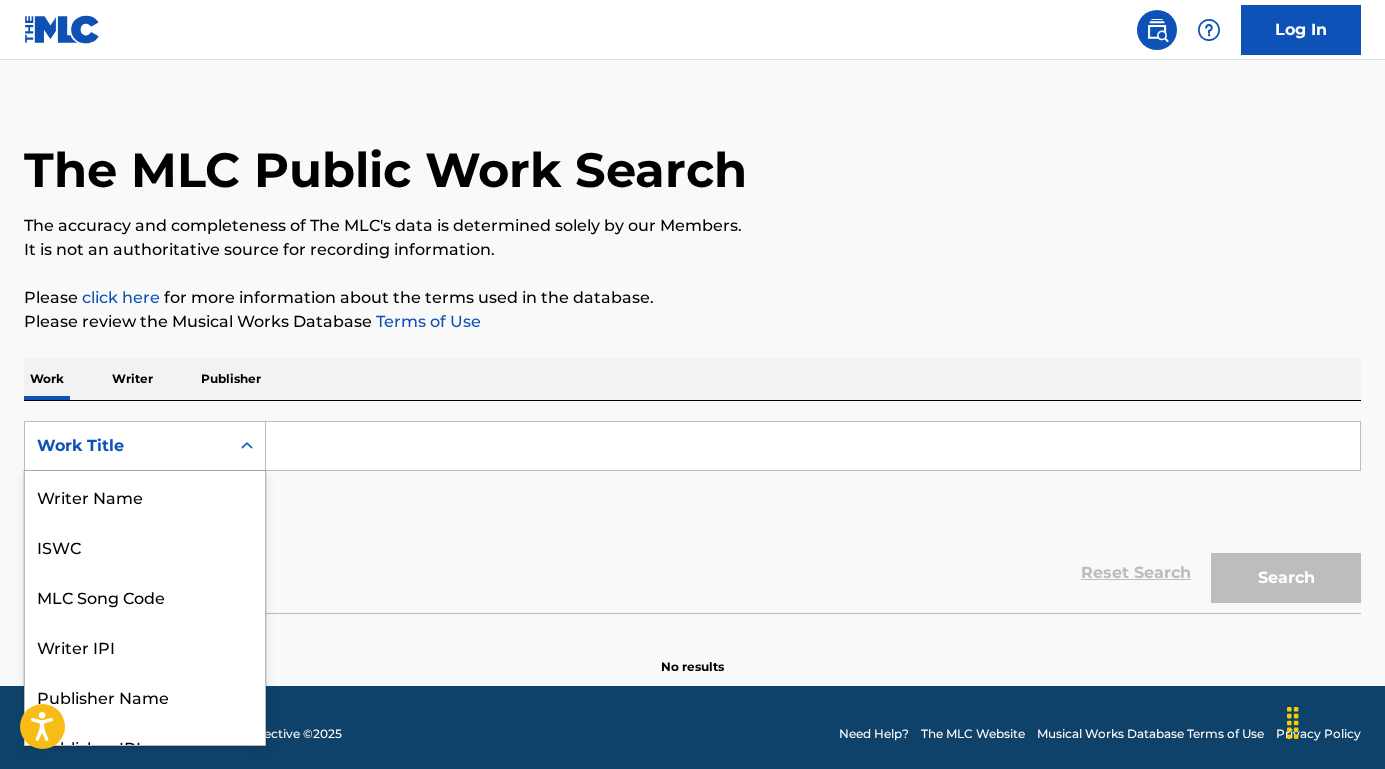 scroll, scrollTop: 100, scrollLeft: 0, axis: vertical 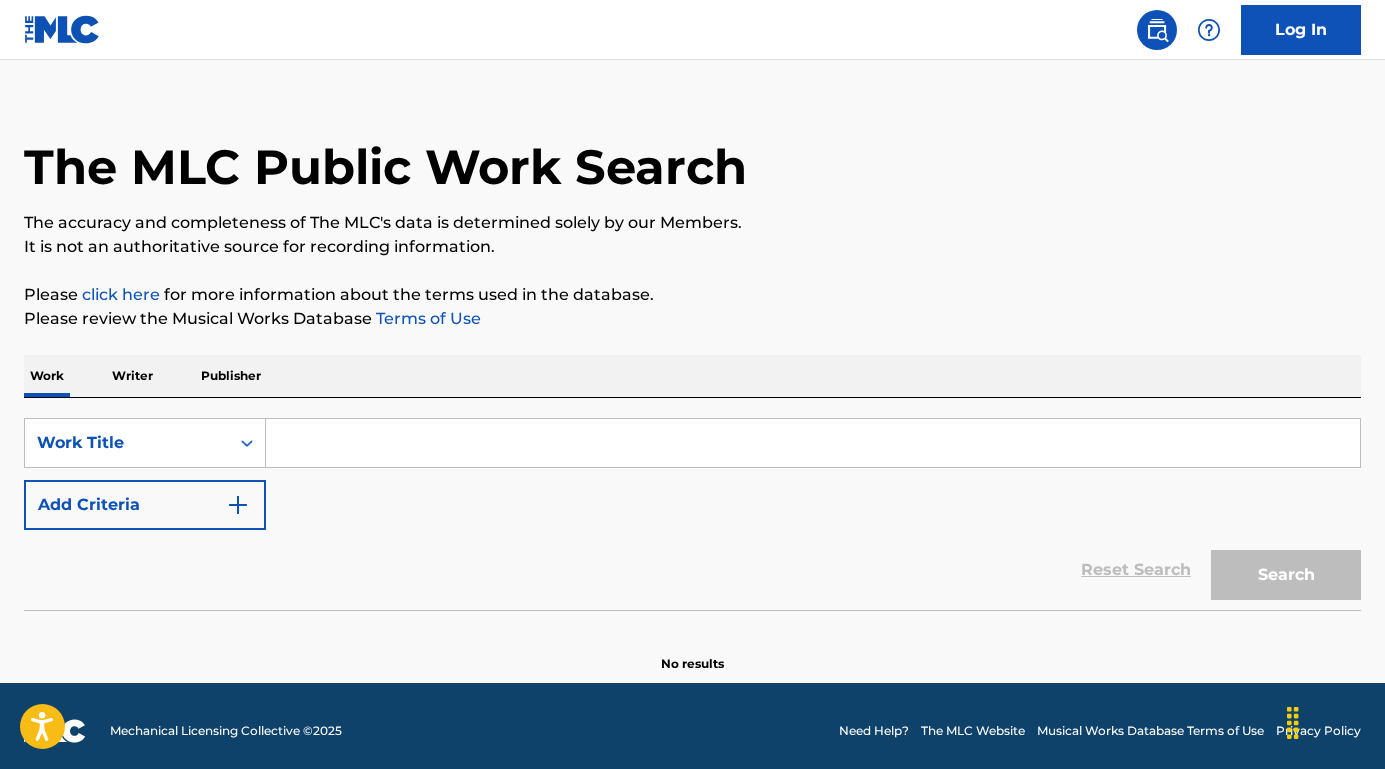click at bounding box center [813, 443] 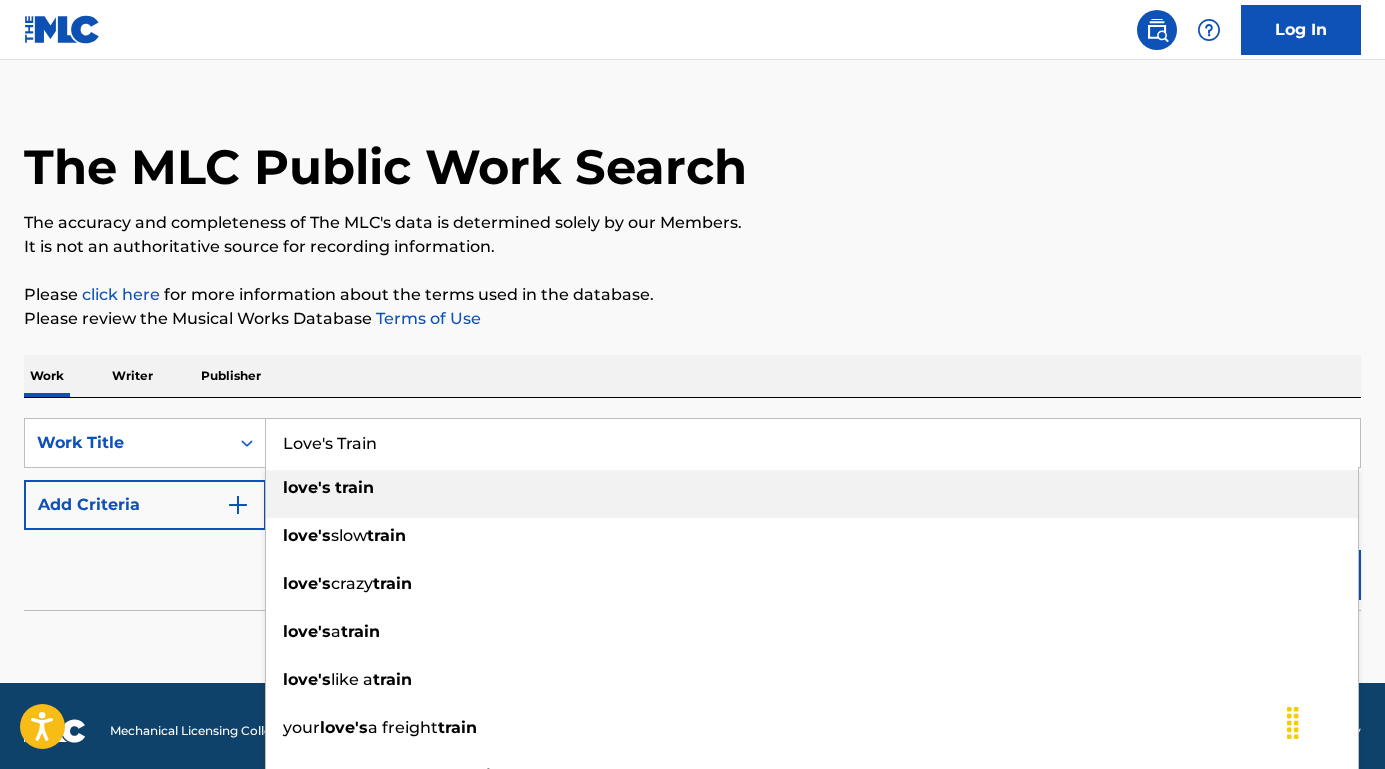 type on "Love's Train" 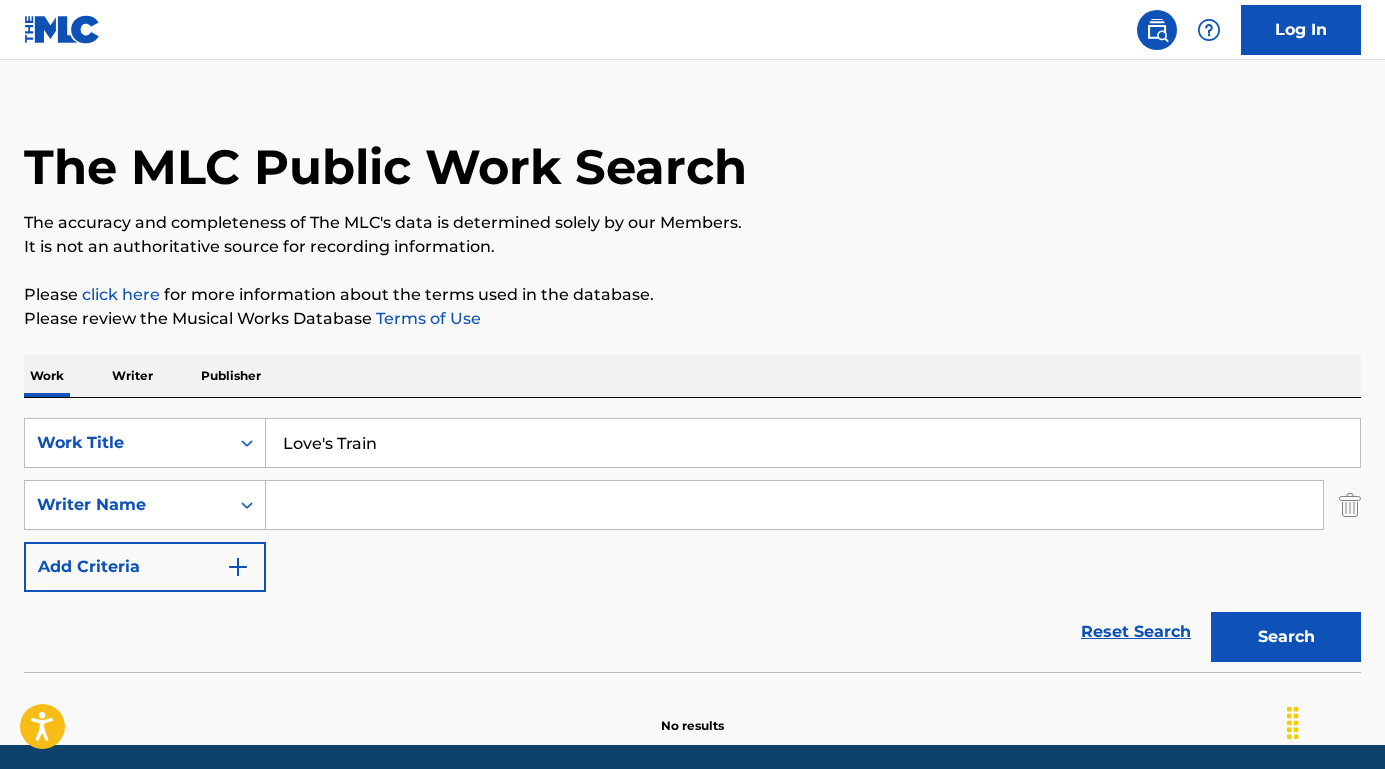 click at bounding box center (794, 505) 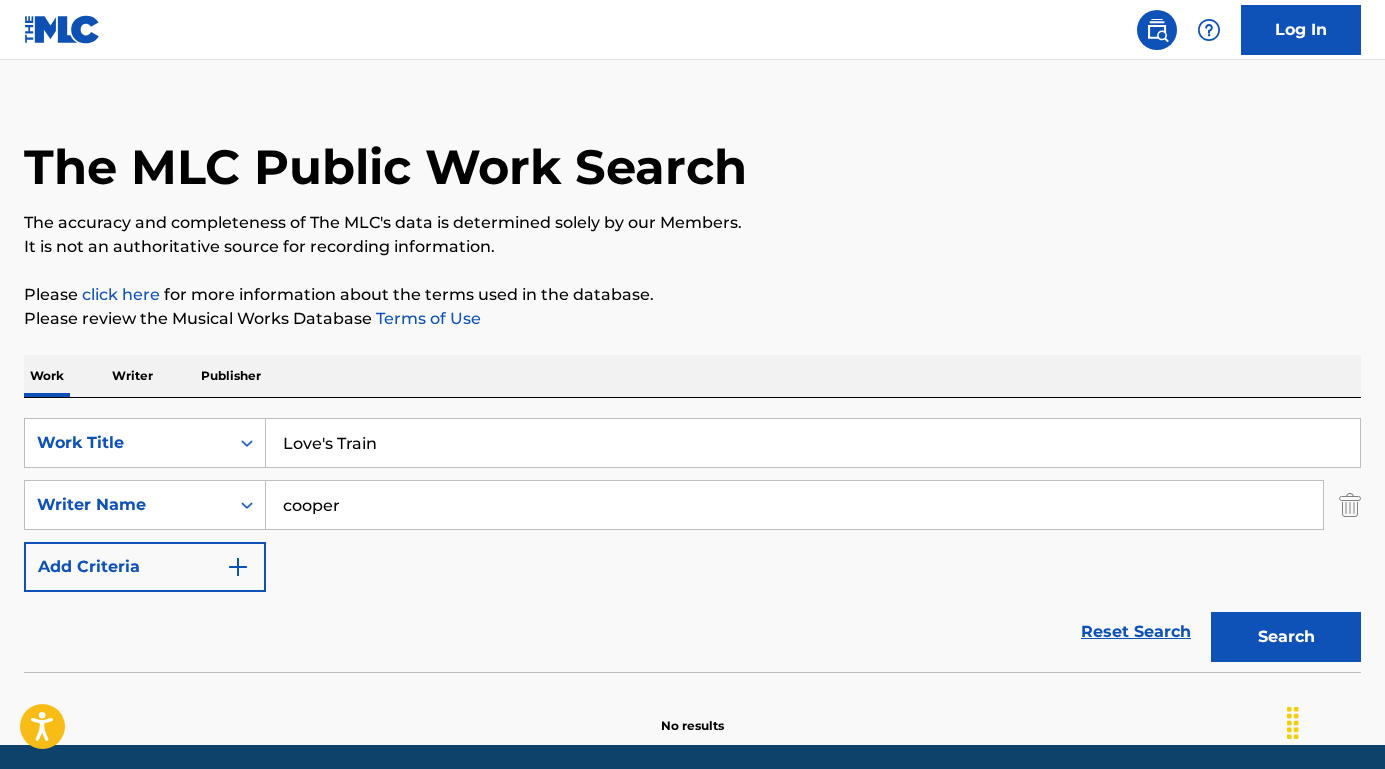 type on "cooper" 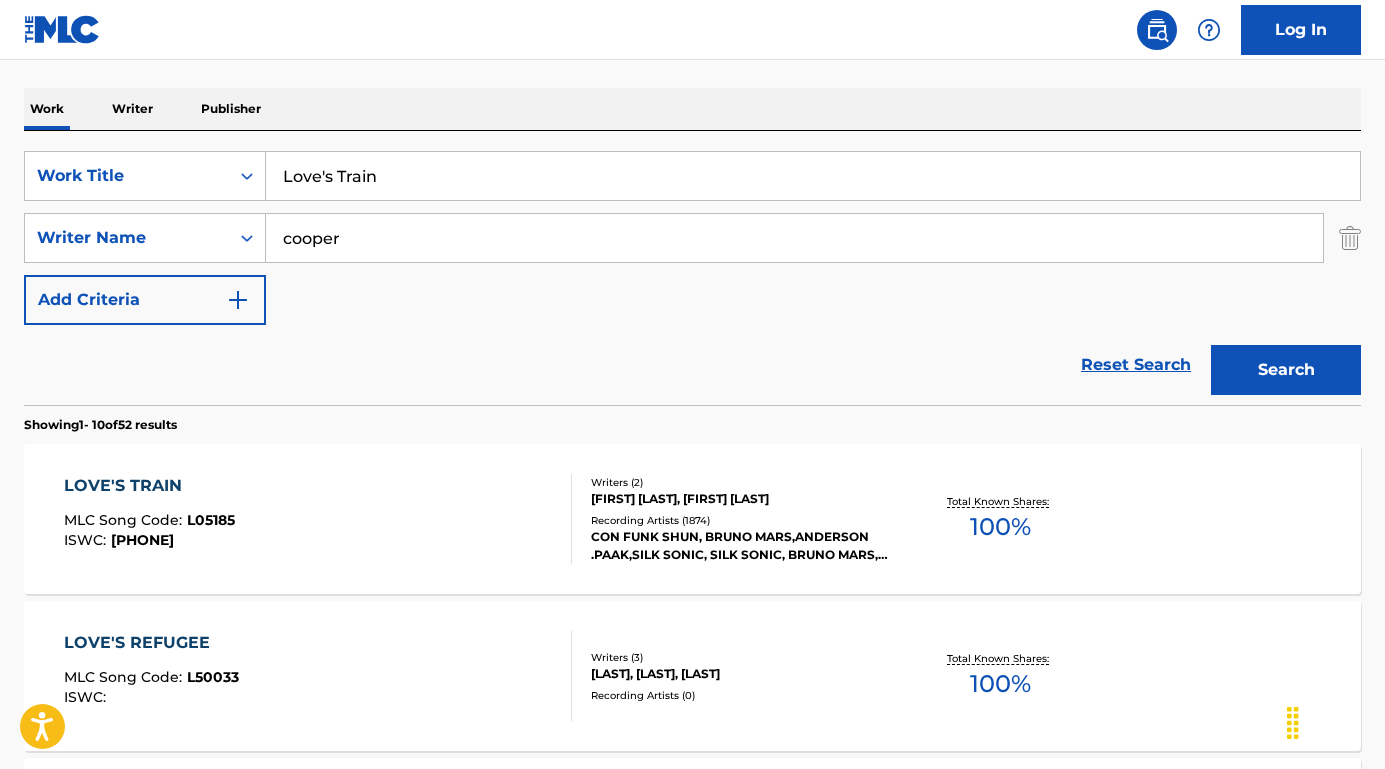 scroll, scrollTop: 312, scrollLeft: 0, axis: vertical 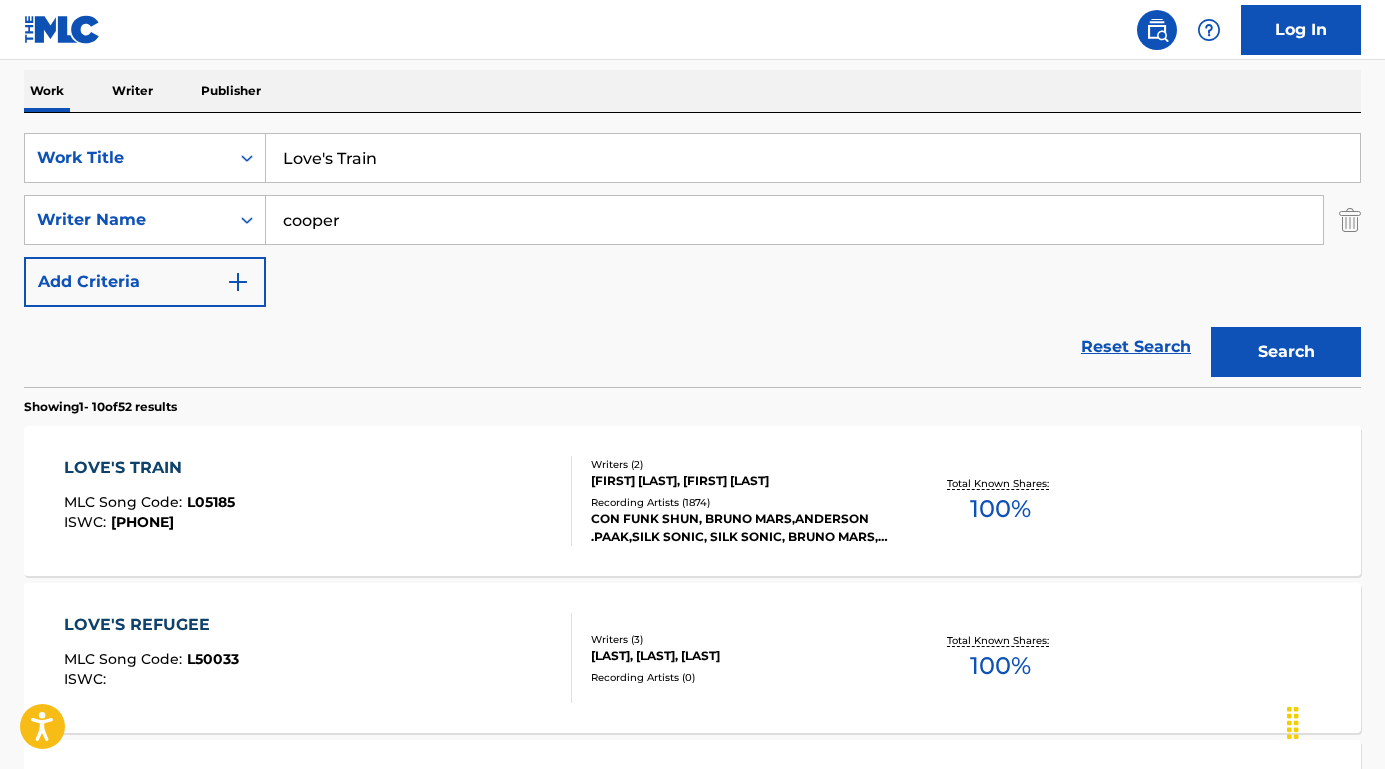 click on "LOVE'S TRAIN" at bounding box center (149, 468) 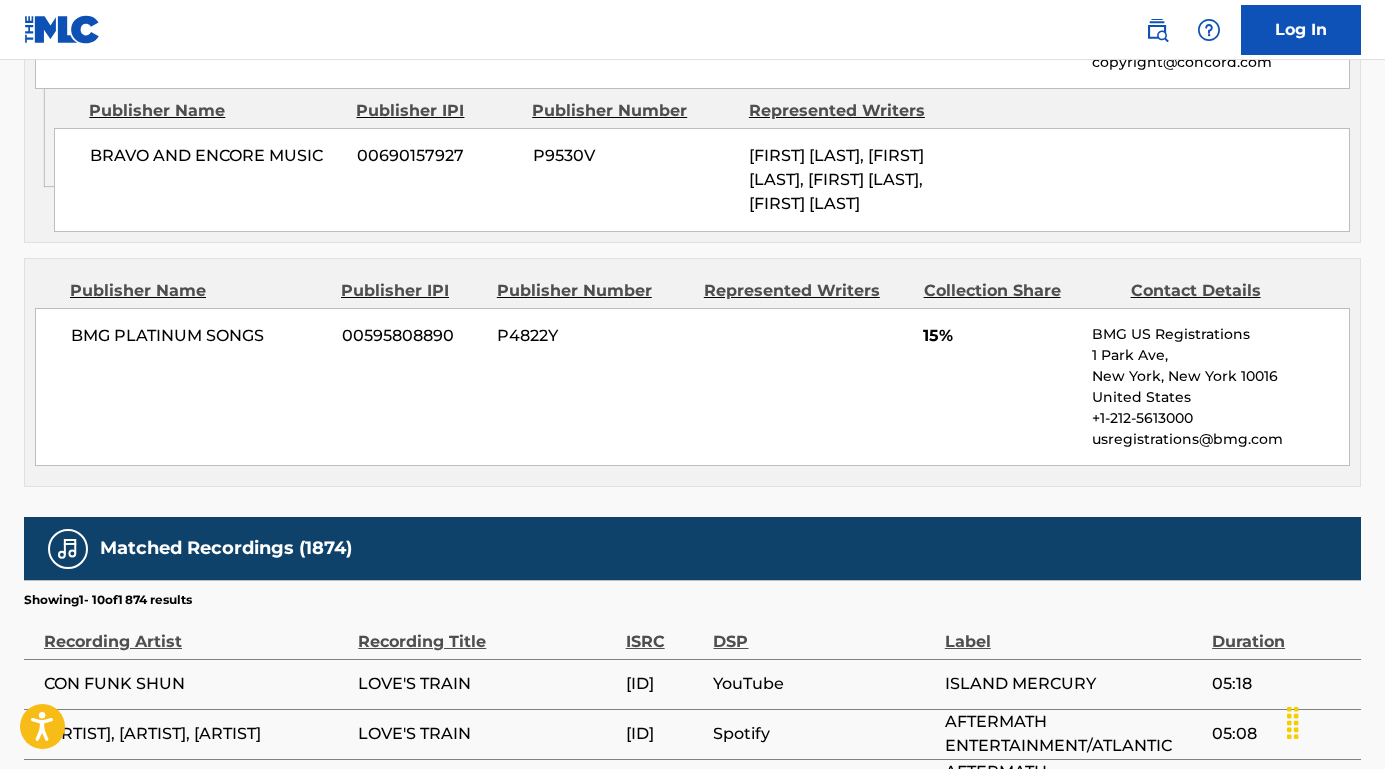 scroll, scrollTop: 1314, scrollLeft: 0, axis: vertical 